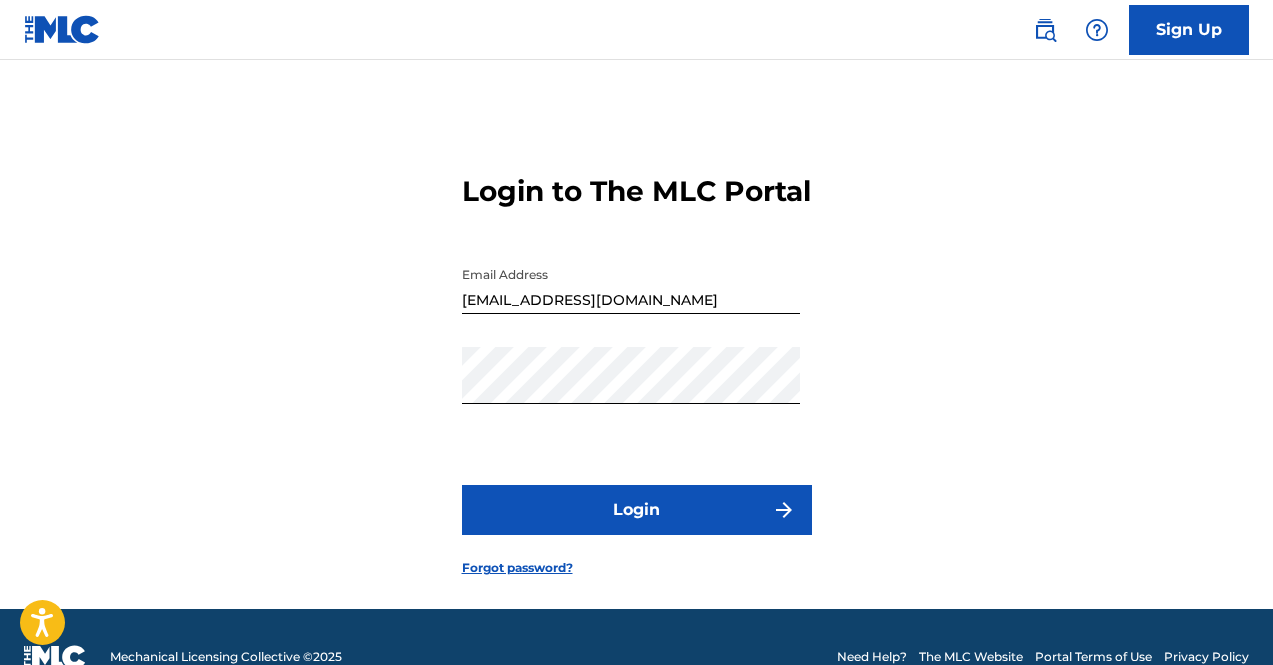 select on "Spanish" 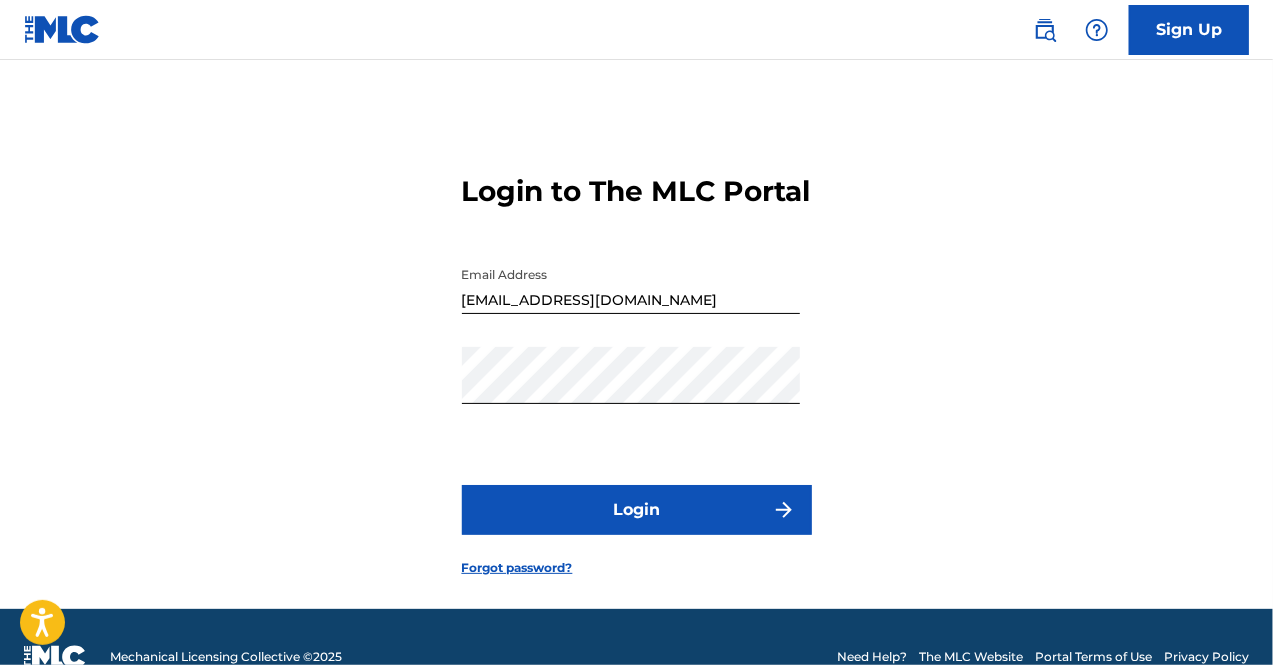 scroll, scrollTop: 193, scrollLeft: 0, axis: vertical 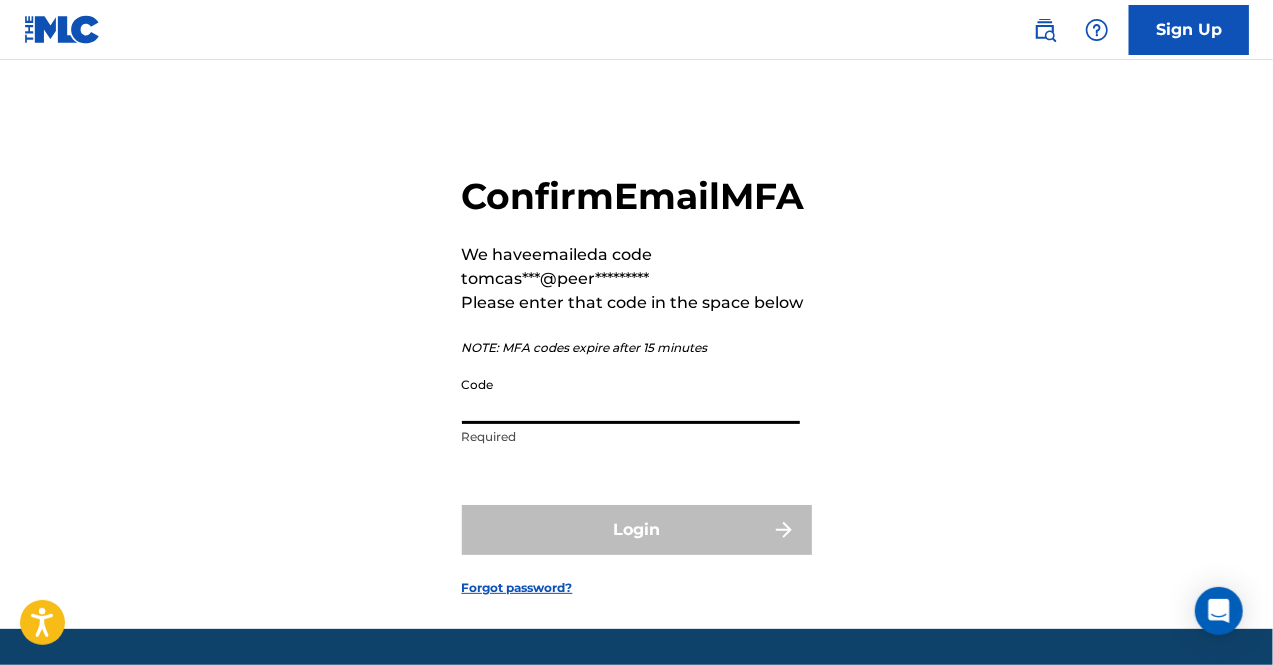 click on "Code" at bounding box center (631, 395) 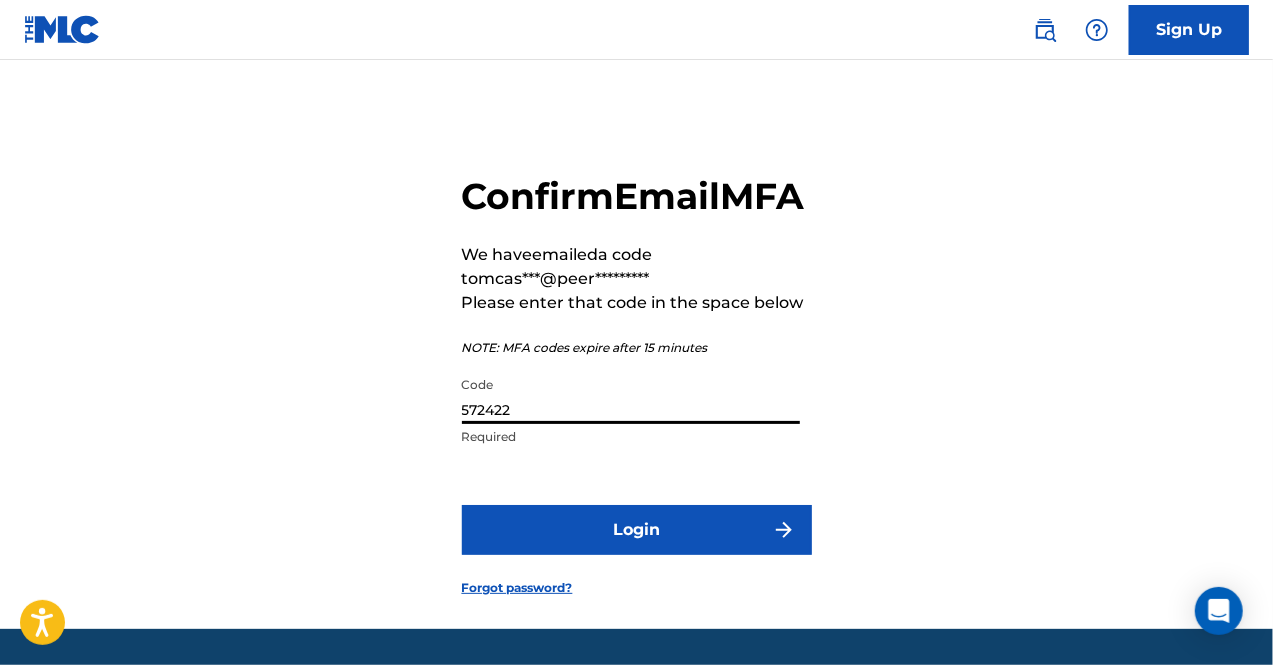 type on "572422" 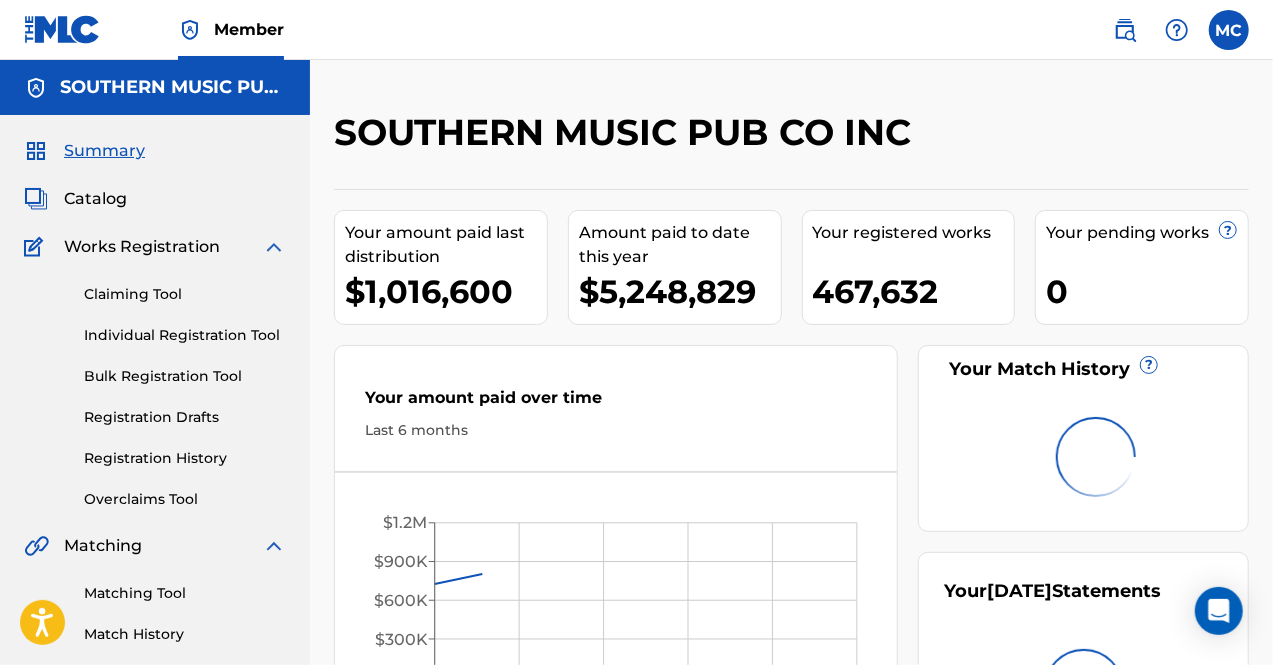 scroll, scrollTop: 0, scrollLeft: 0, axis: both 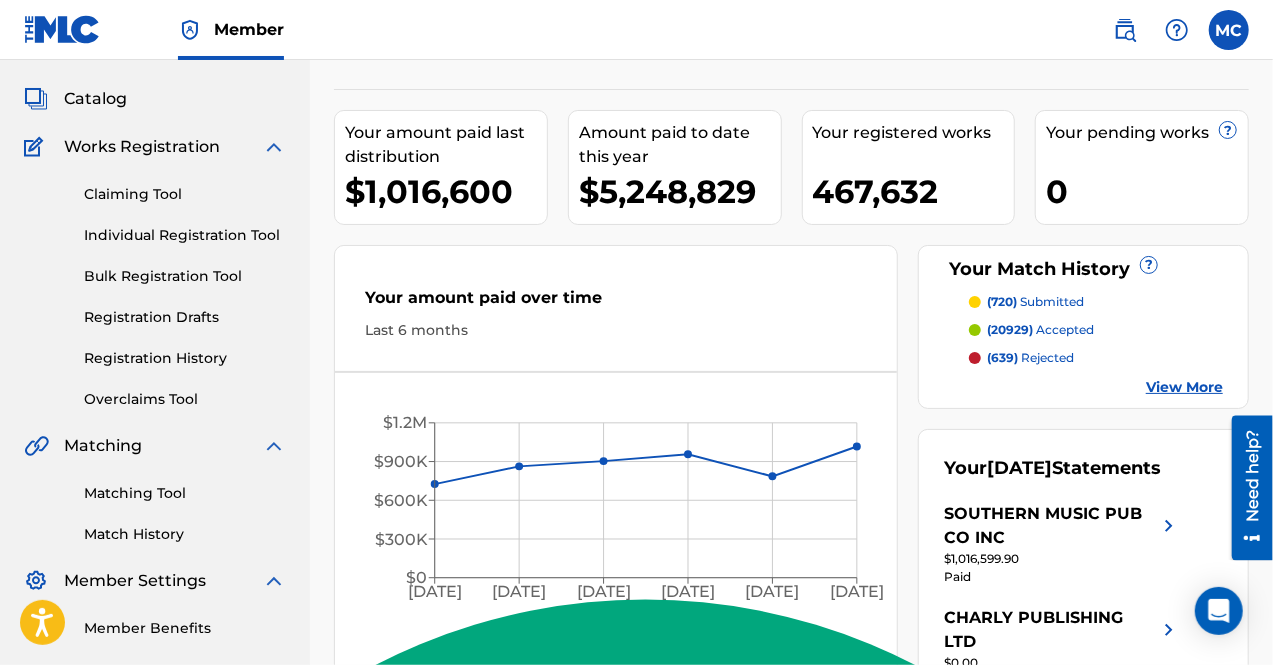 click on "Matching Tool" at bounding box center [185, 493] 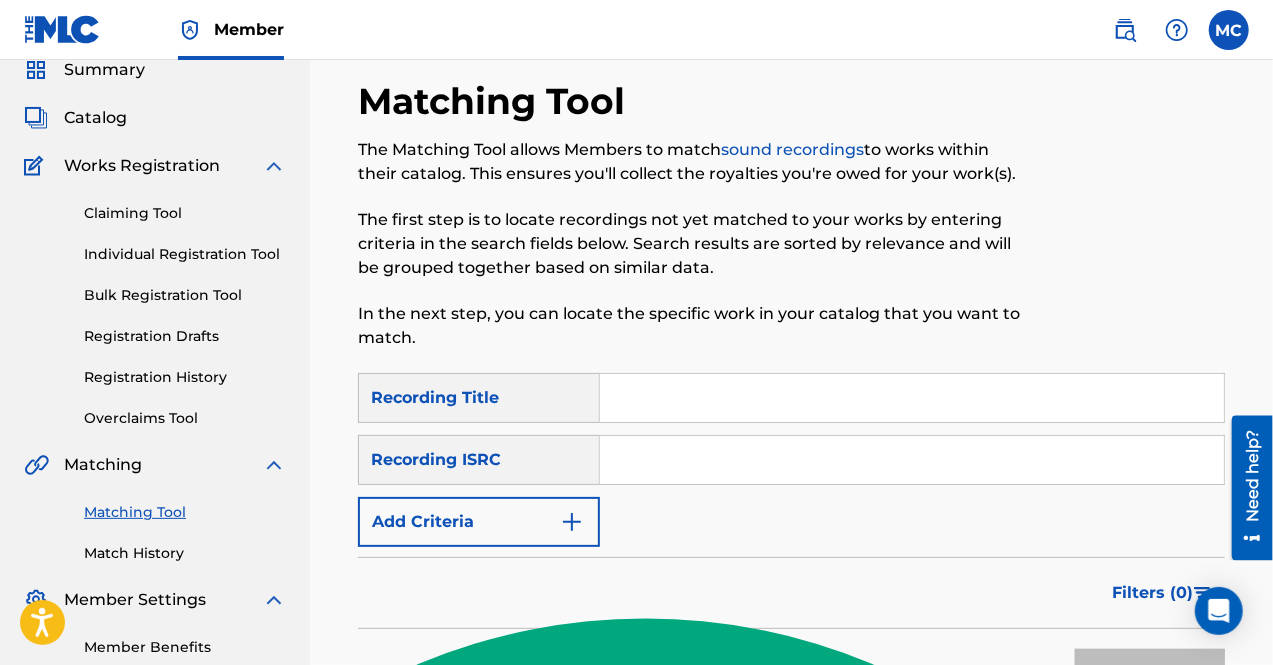 scroll, scrollTop: 100, scrollLeft: 0, axis: vertical 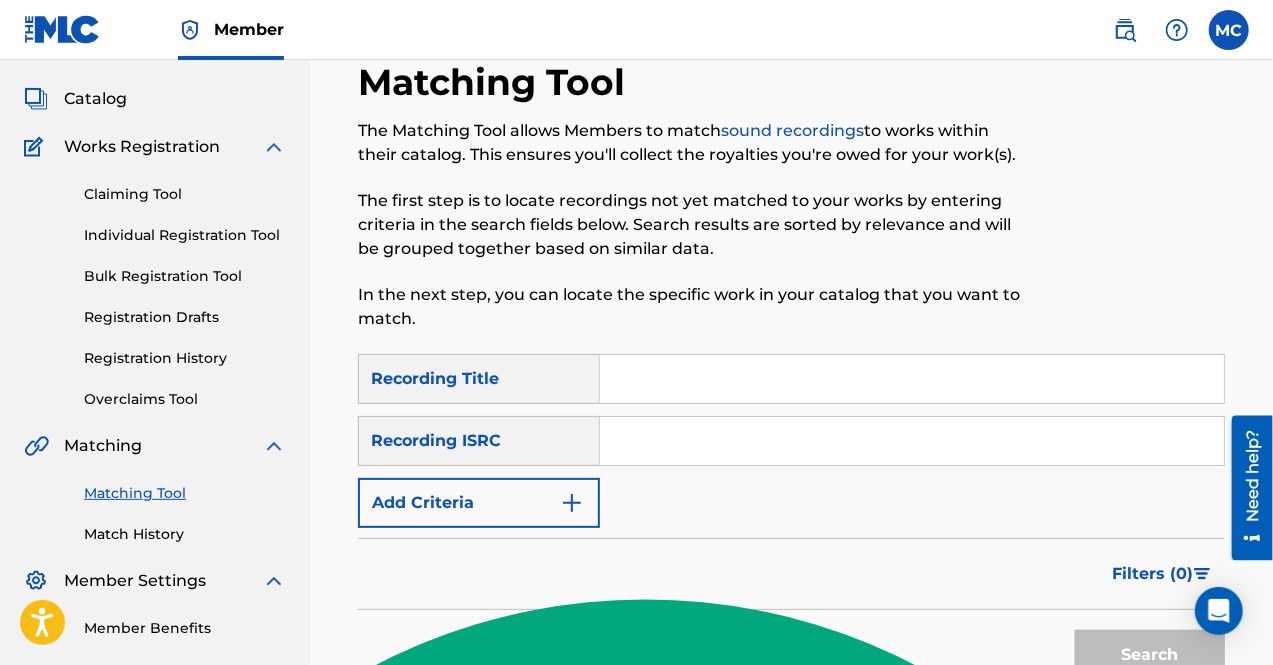 click at bounding box center [572, 503] 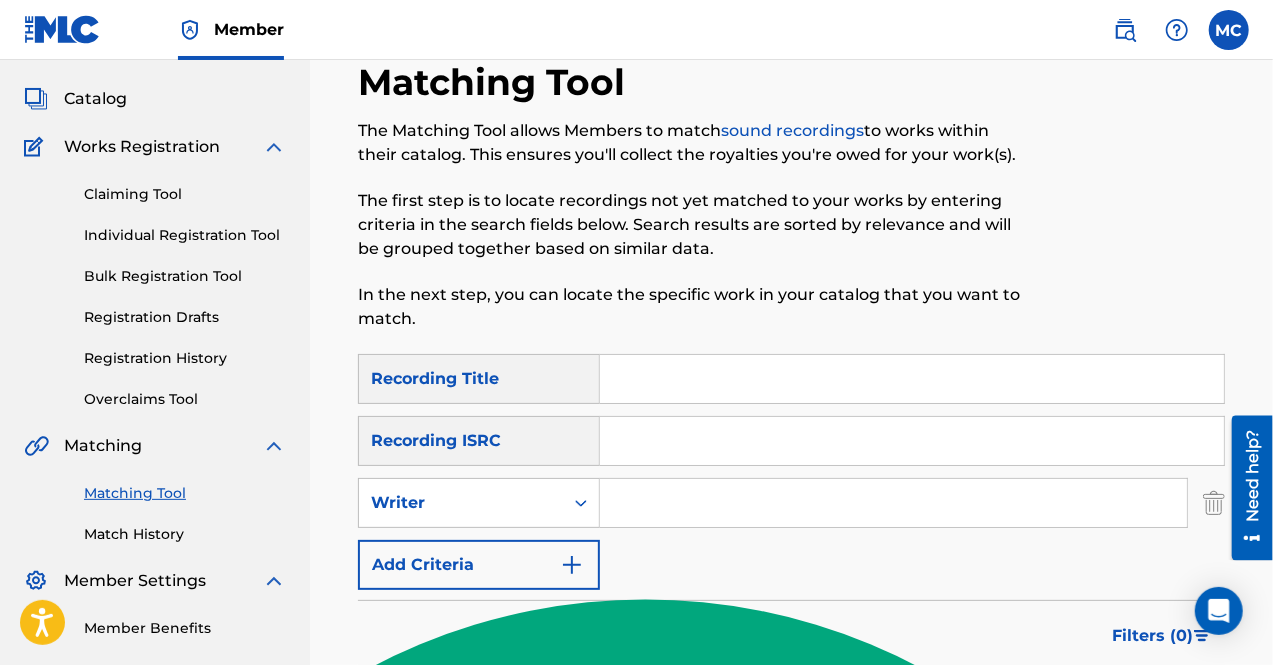 click at bounding box center (893, 503) 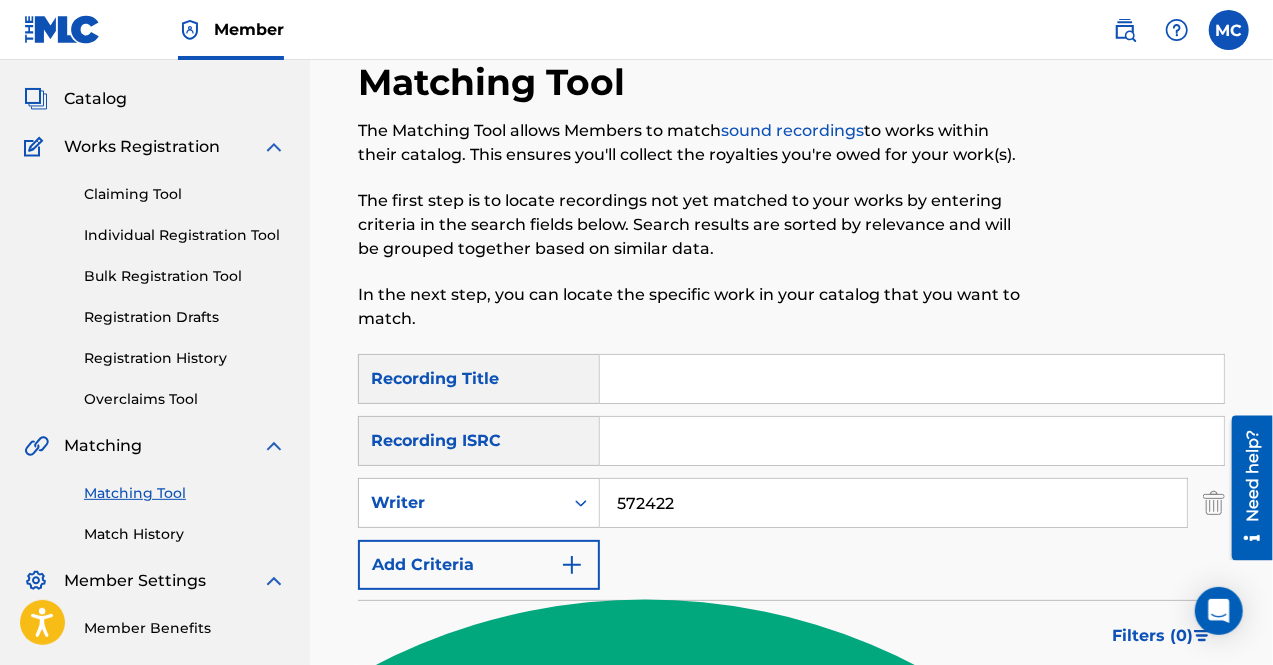 click on "572422" at bounding box center (893, 503) 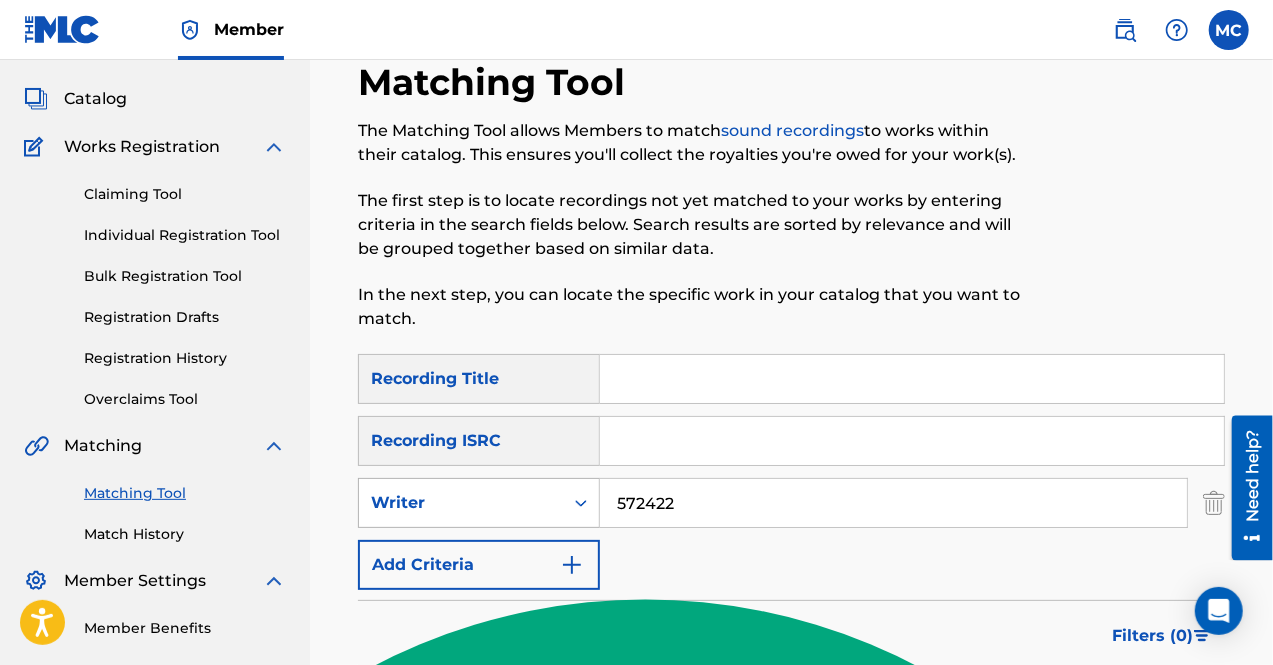 drag, startPoint x: 679, startPoint y: 503, endPoint x: 578, endPoint y: 505, distance: 101.0198 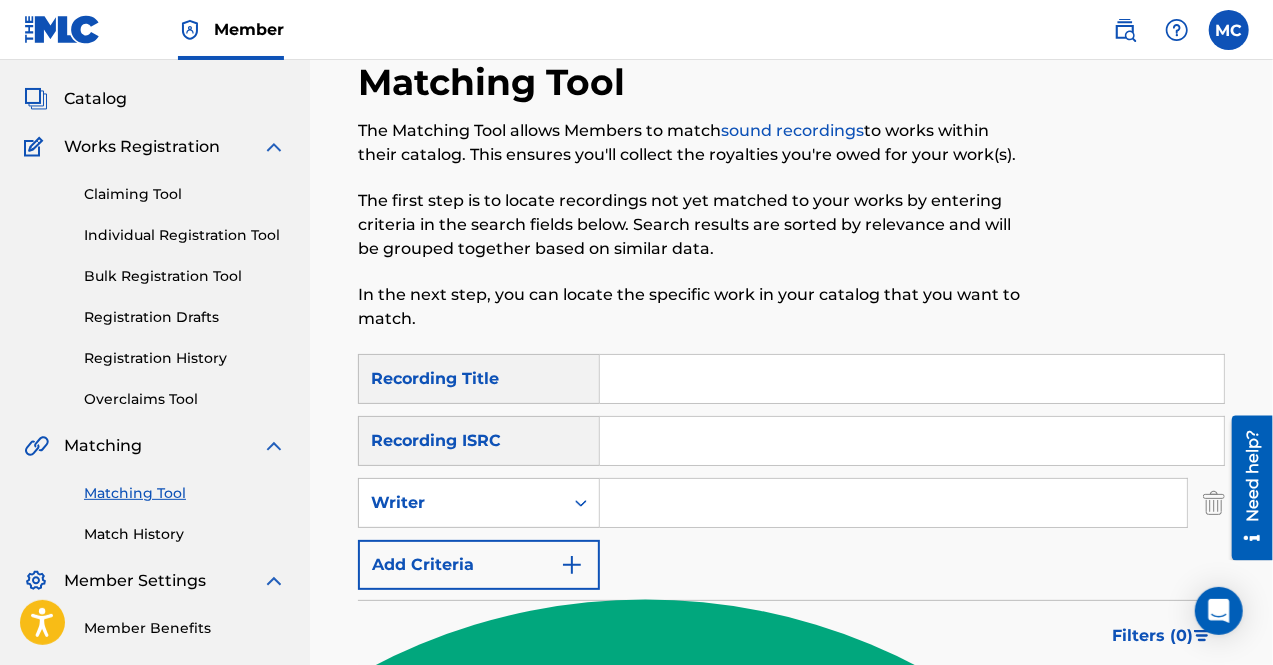 paste on "[PERSON_NAME] [PERSON_NAME] [PERSON_NAME]" 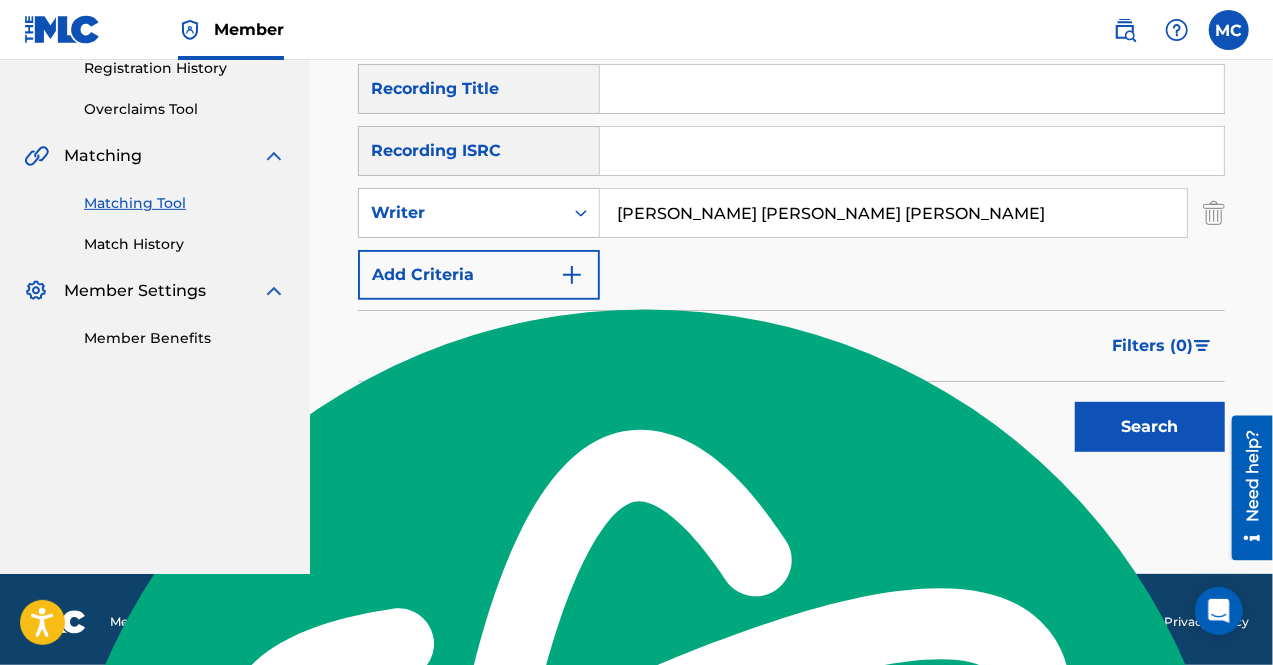 scroll, scrollTop: 394, scrollLeft: 0, axis: vertical 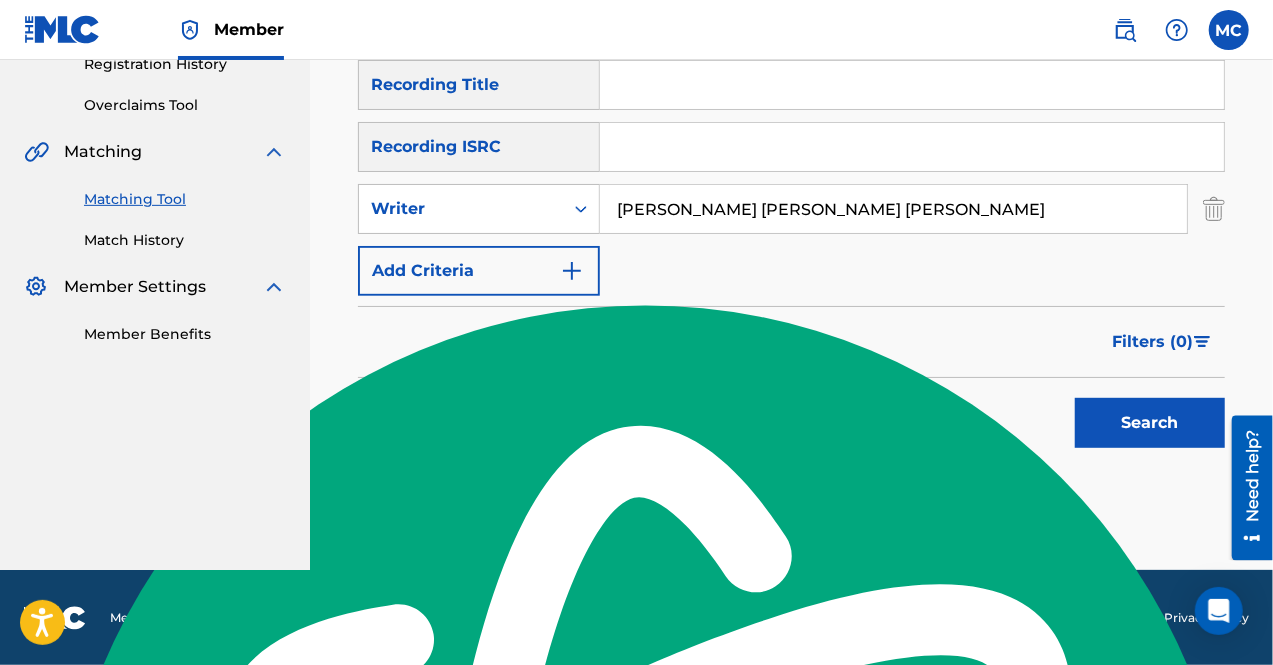 type on "[PERSON_NAME] [PERSON_NAME] [PERSON_NAME]" 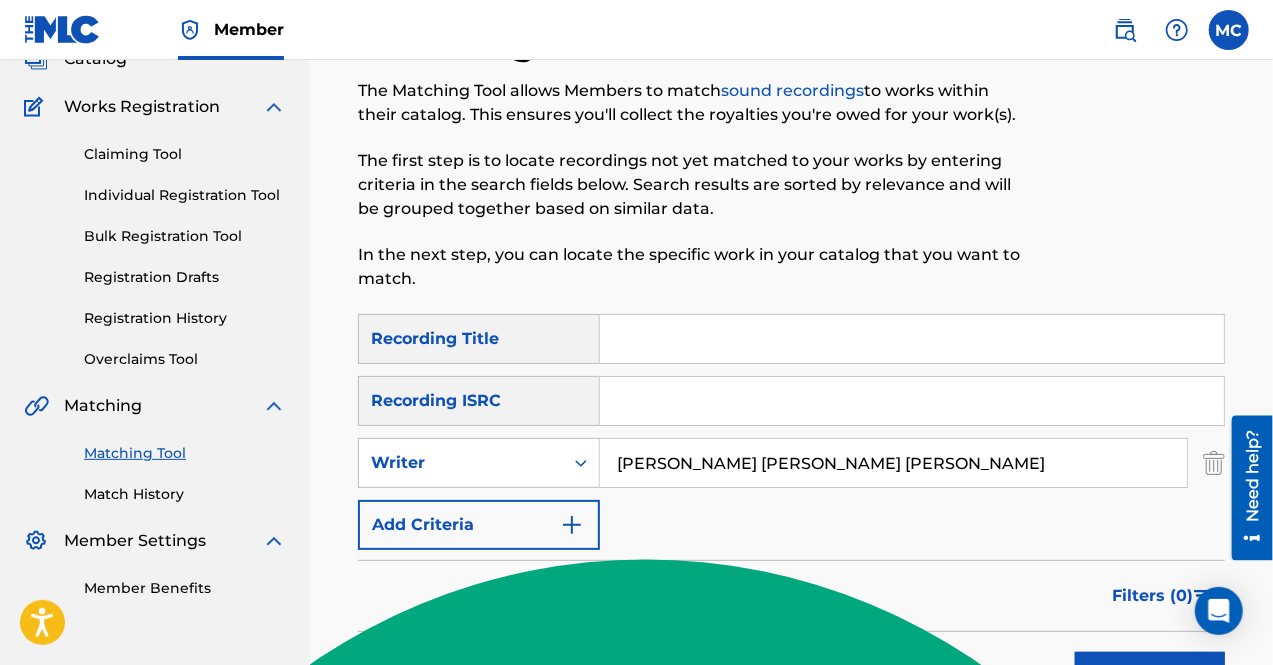 scroll, scrollTop: 300, scrollLeft: 0, axis: vertical 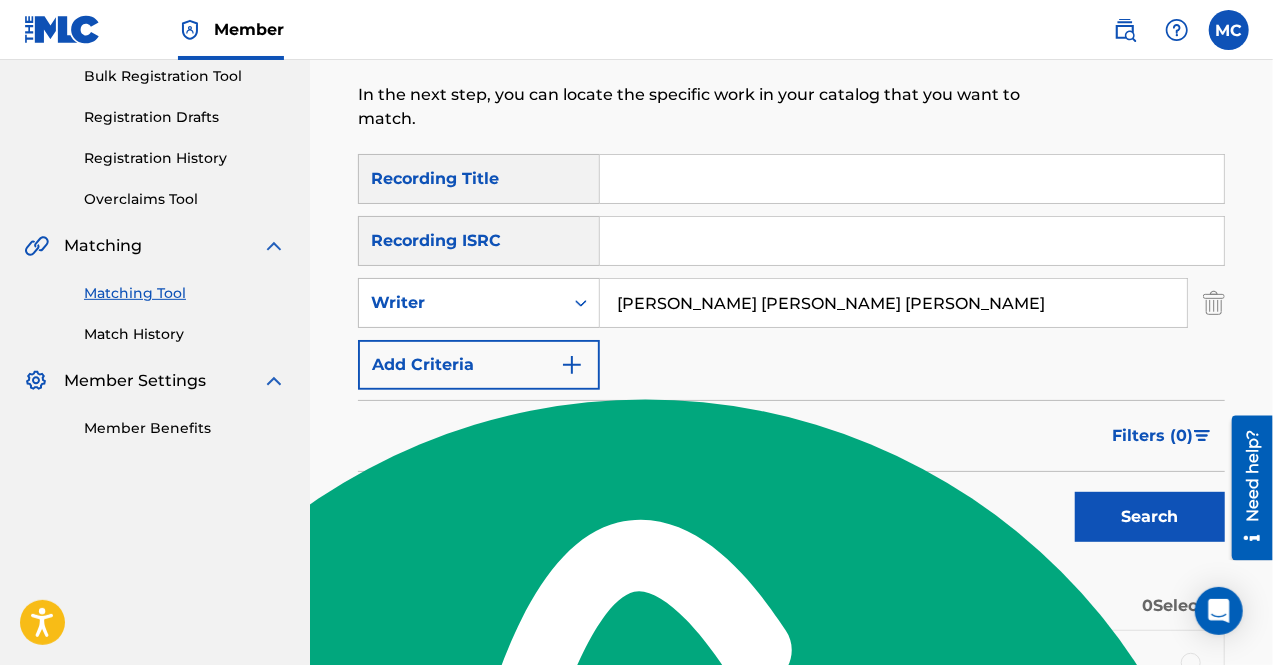 click at bounding box center (912, 241) 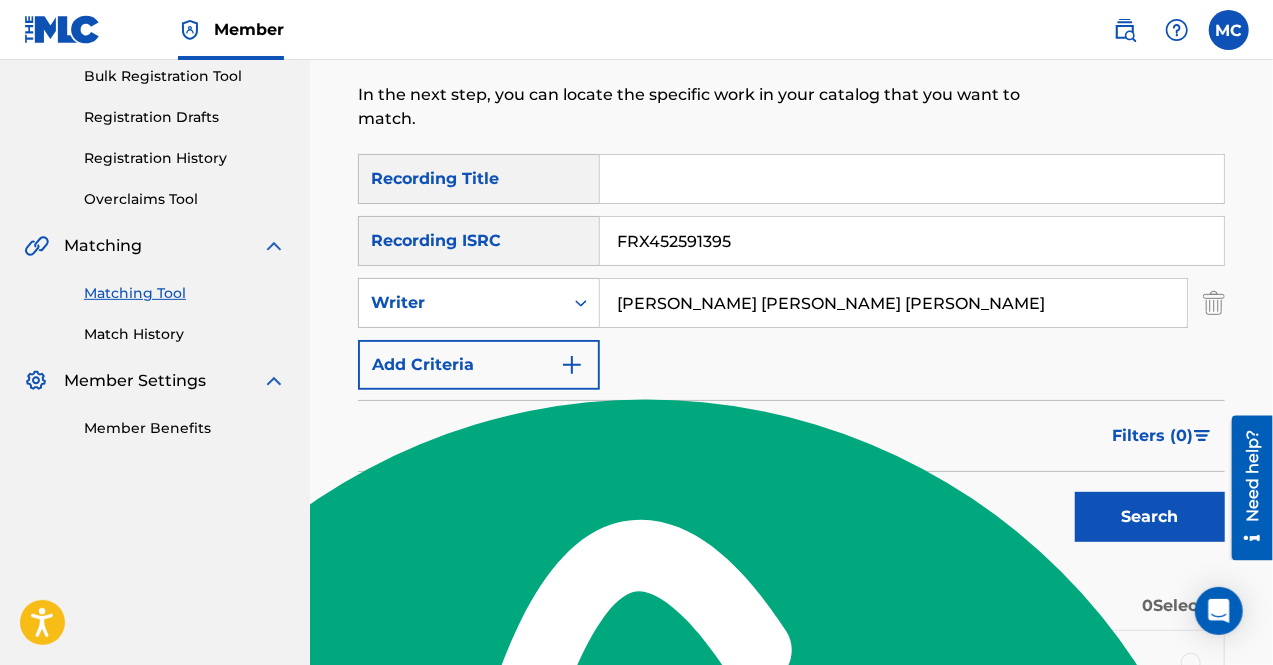 type on "FRX452591395" 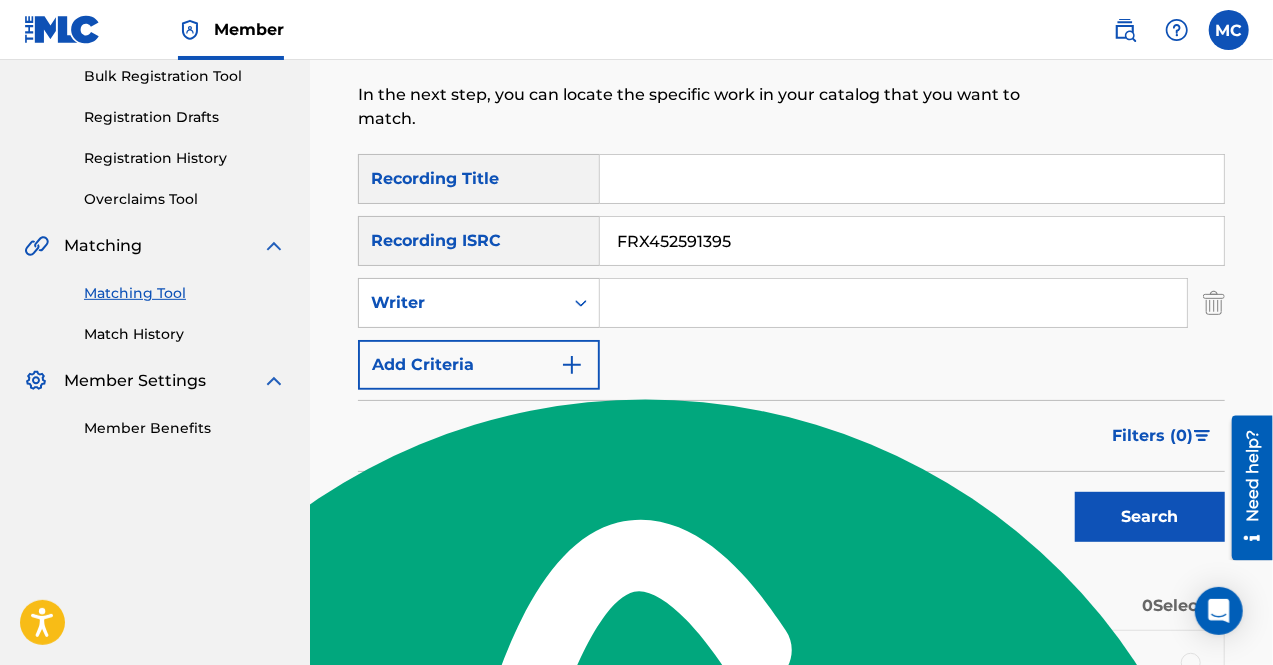 type 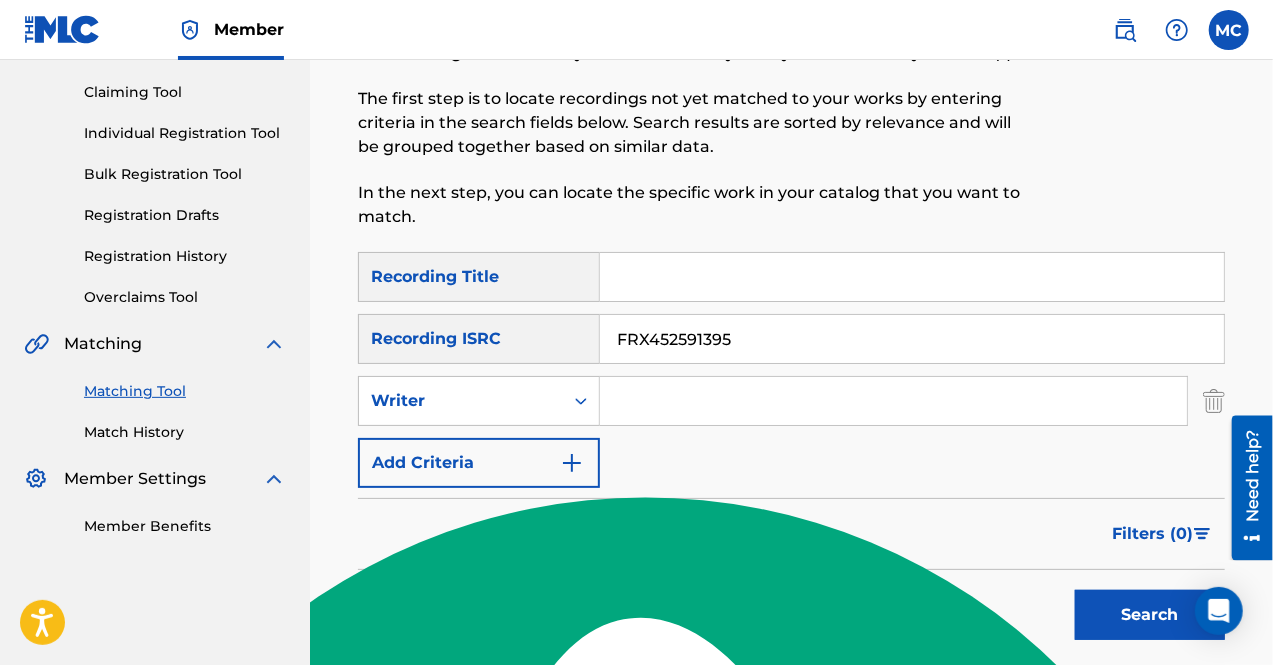 scroll, scrollTop: 400, scrollLeft: 0, axis: vertical 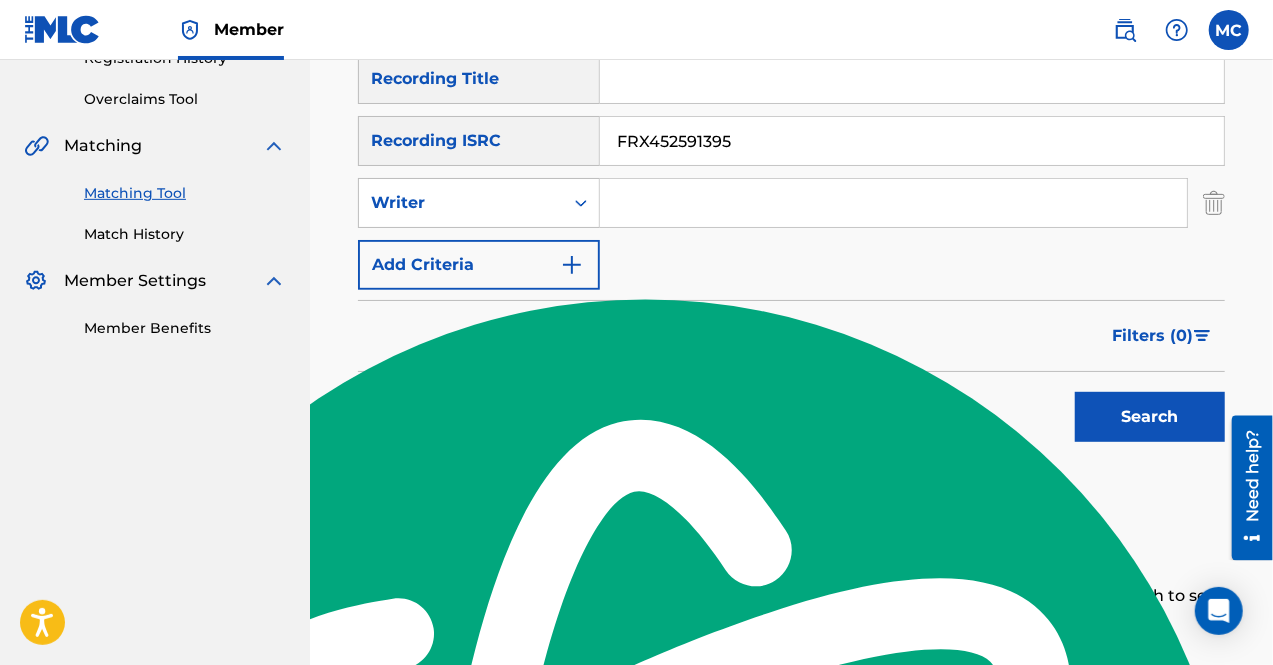 drag, startPoint x: 737, startPoint y: 141, endPoint x: 447, endPoint y: 119, distance: 290.83328 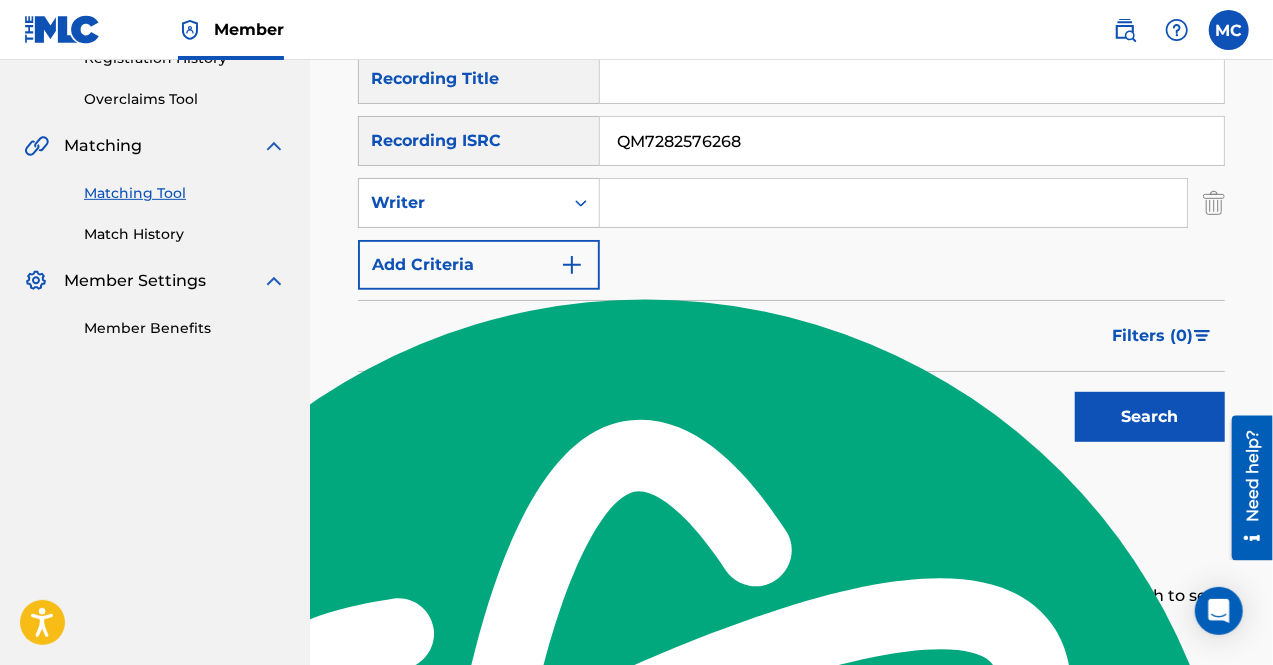 click on "Search" at bounding box center (1150, 417) 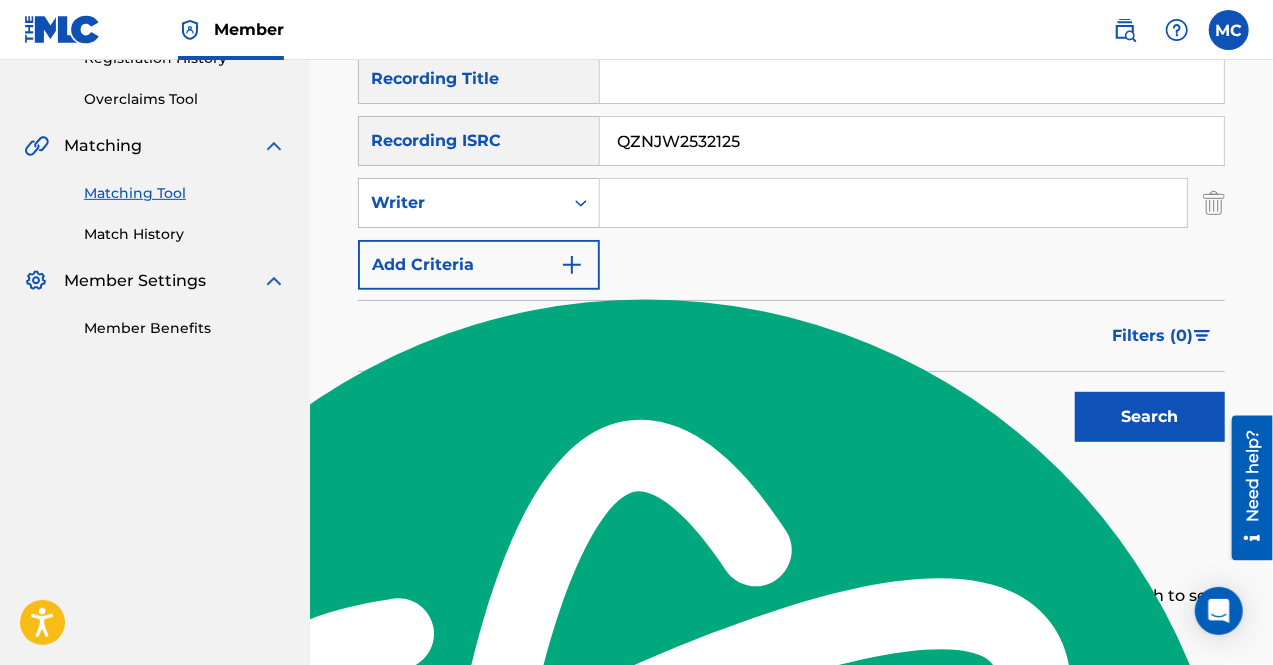 type on "QZNJW2532125" 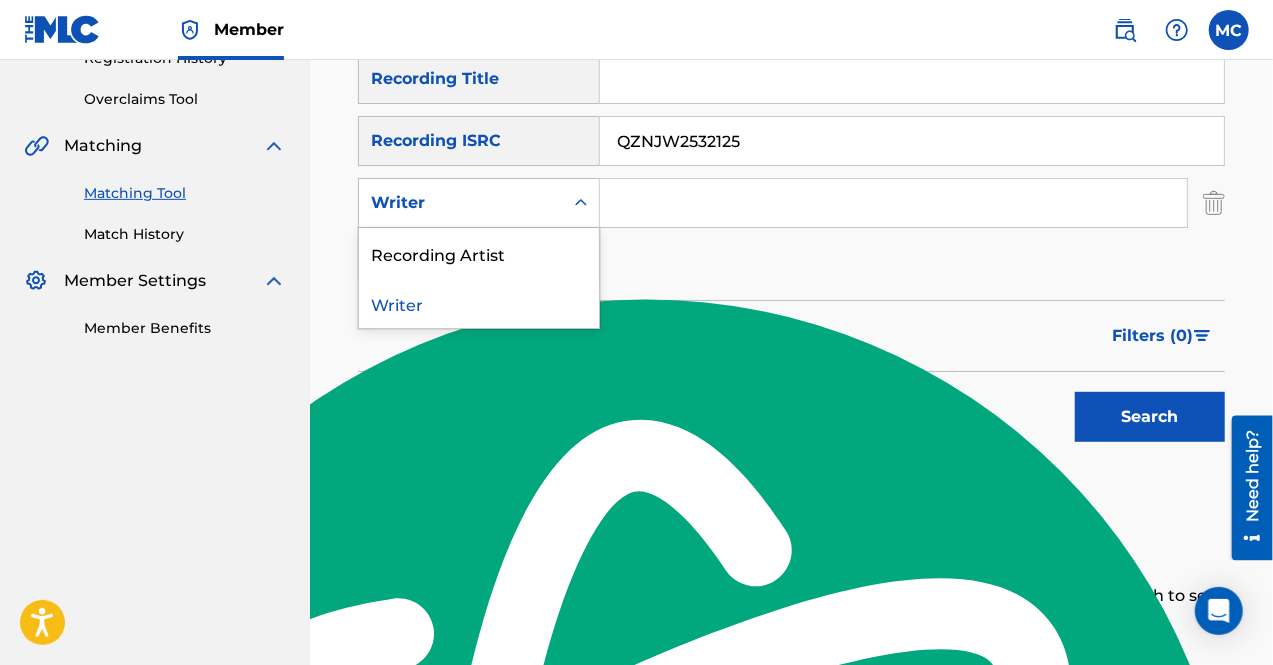 click at bounding box center [581, 203] 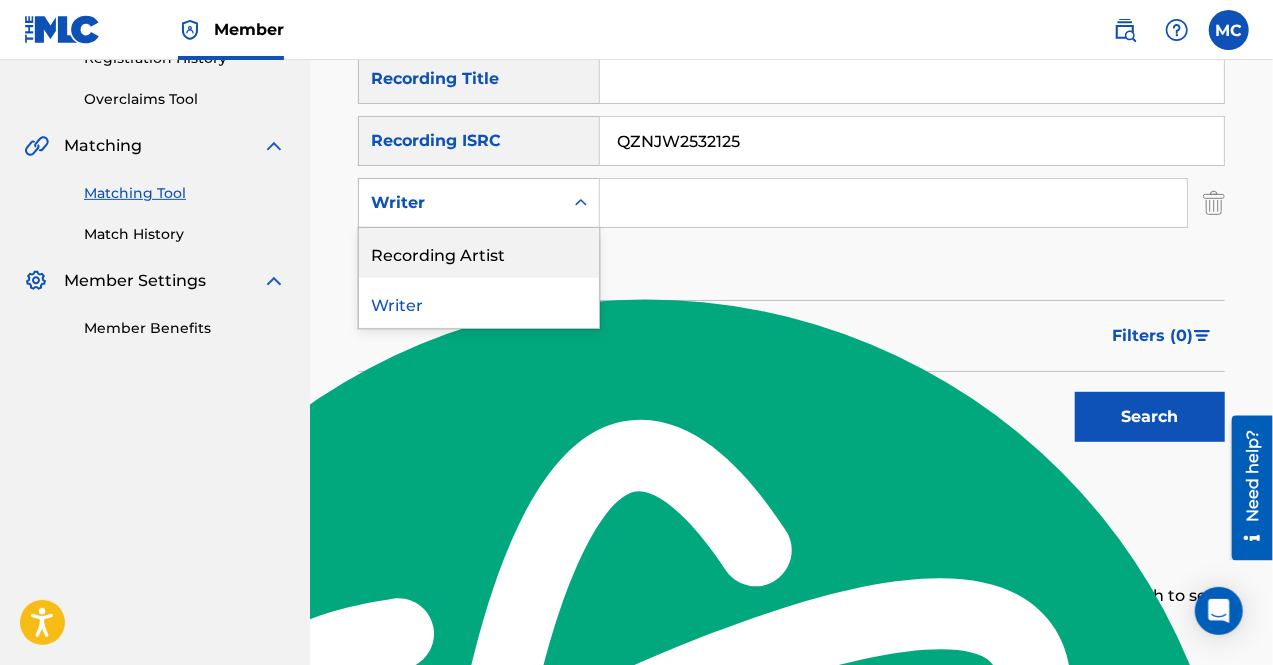 click on "Recording Artist" at bounding box center (479, 253) 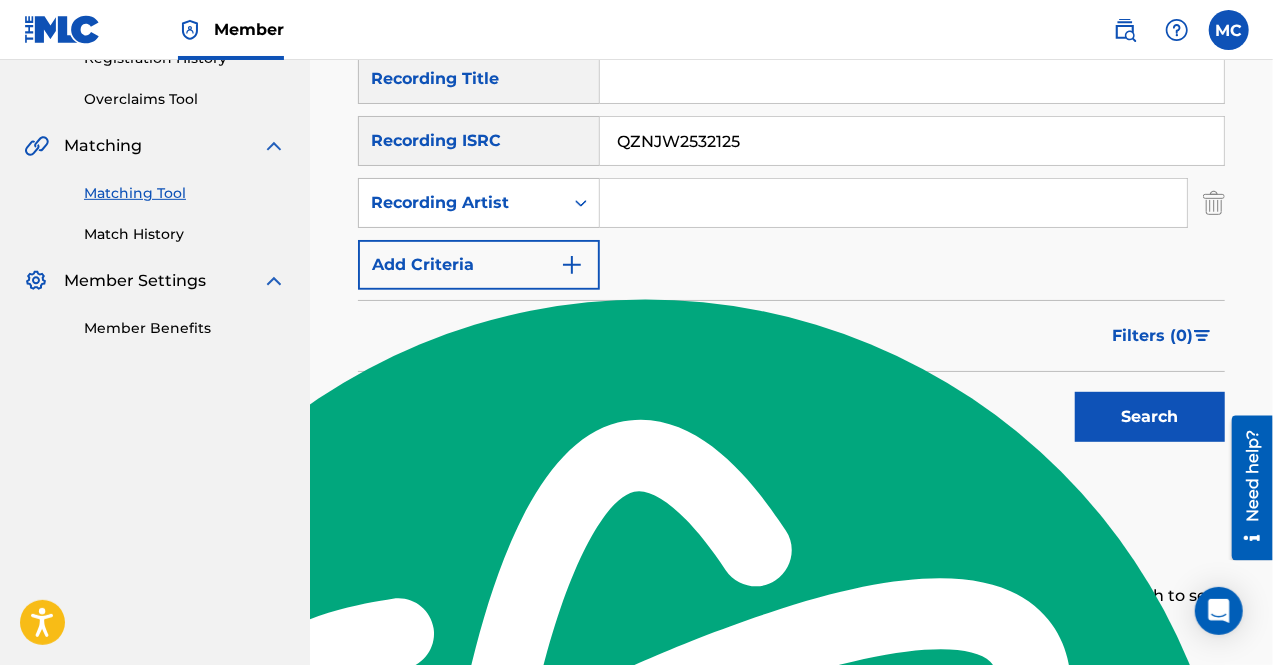 click at bounding box center (893, 203) 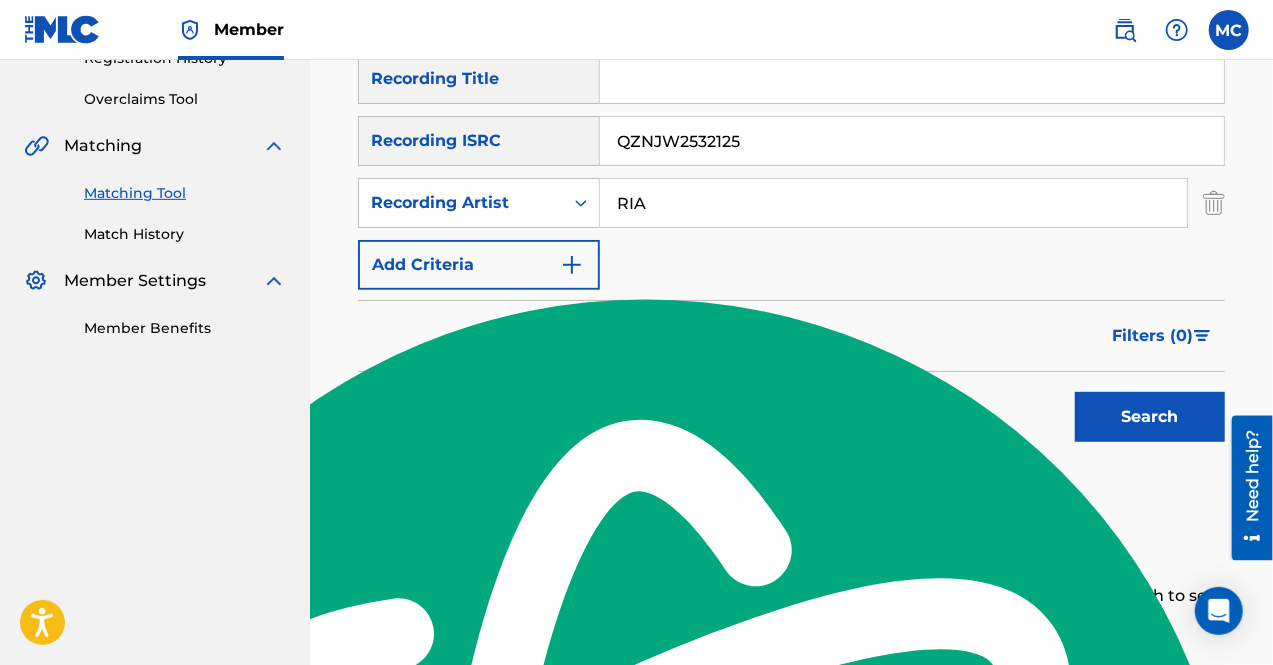 type on "RIA" 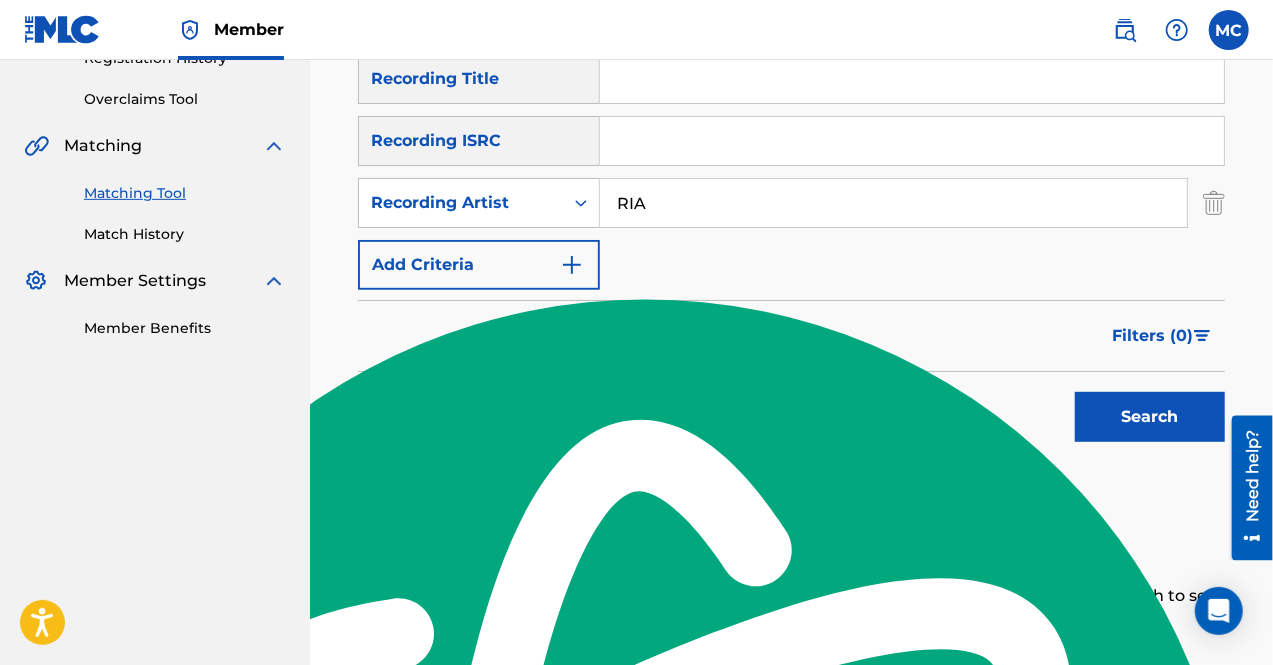 type 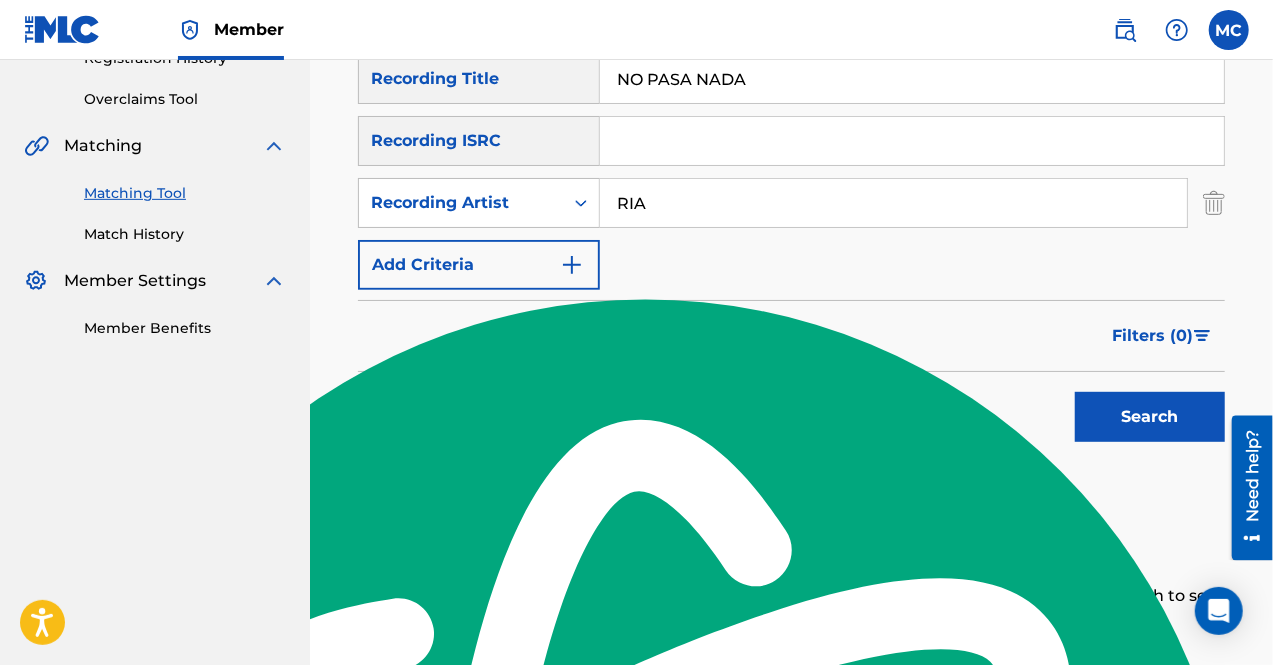 type on "NO PASA NADA" 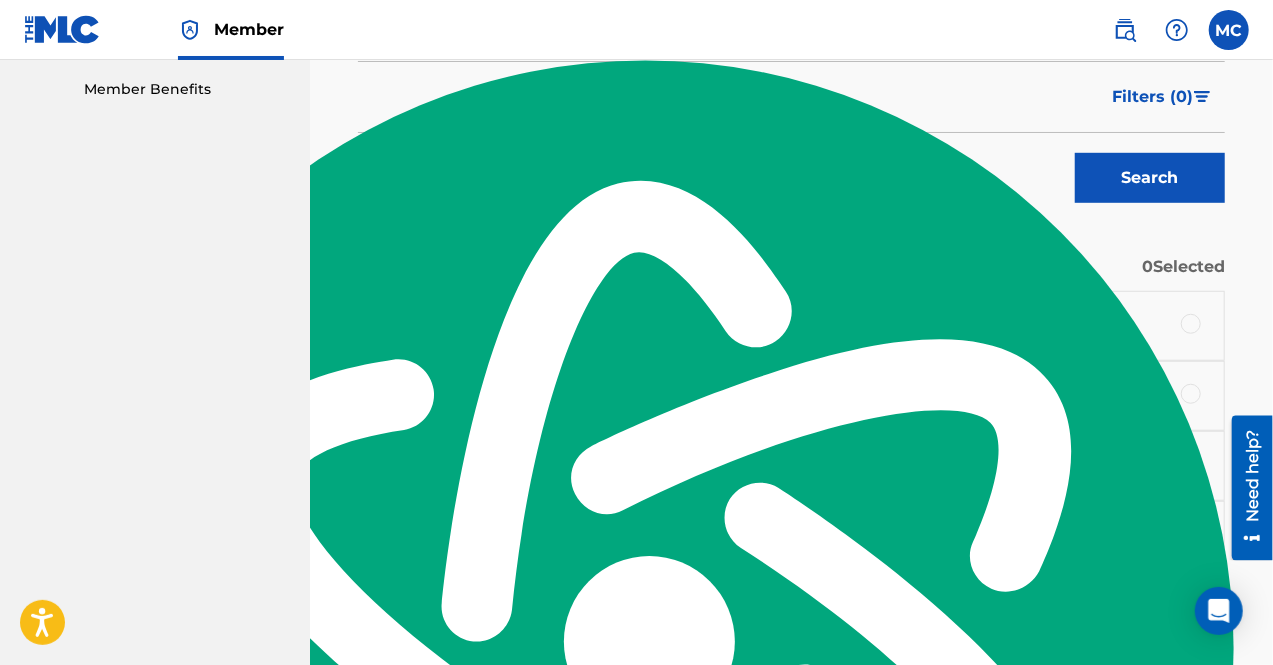 scroll, scrollTop: 700, scrollLeft: 0, axis: vertical 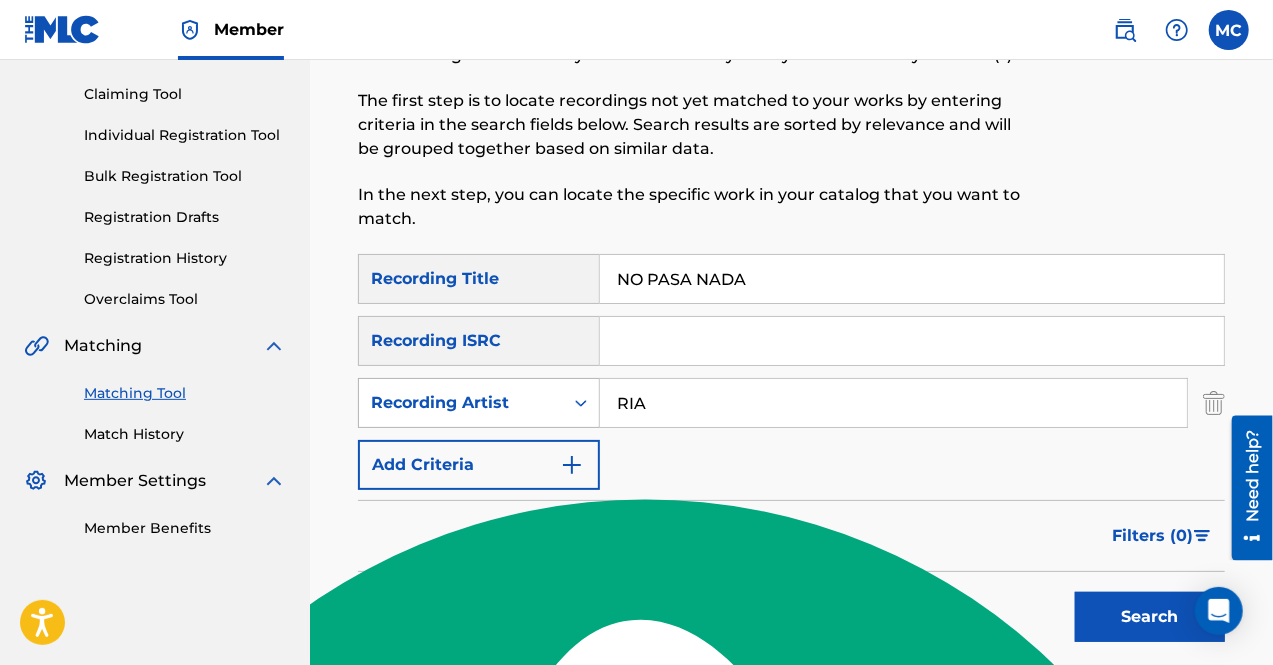 type on "IA" 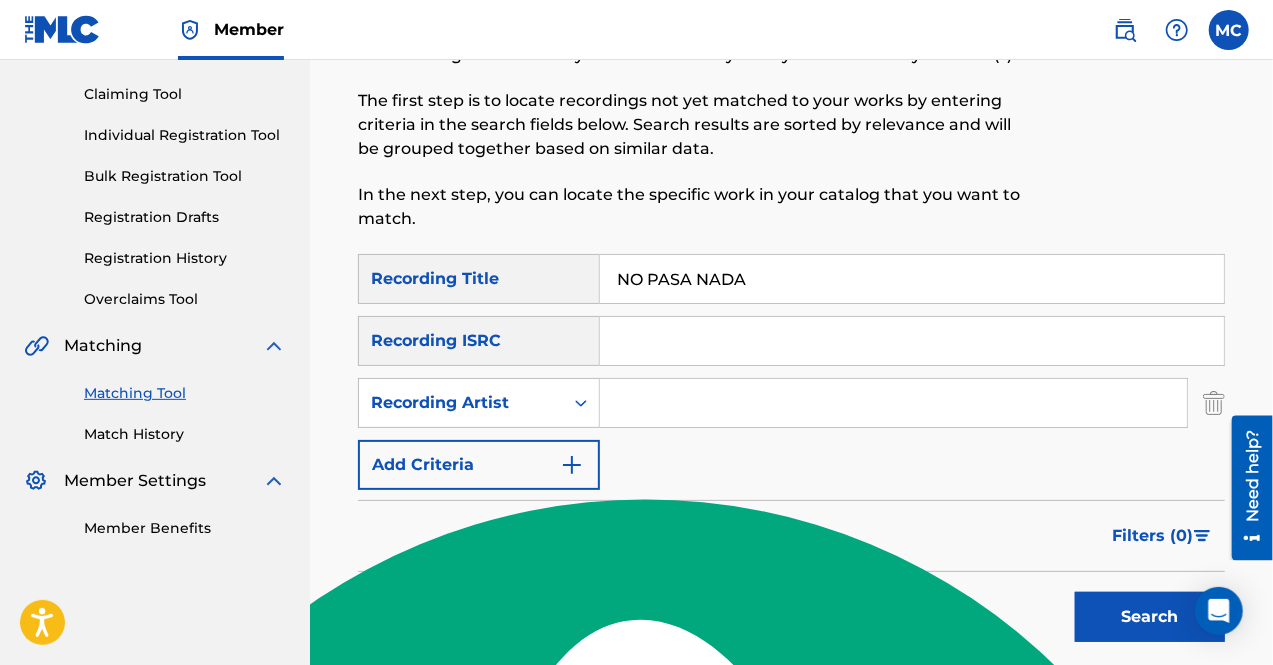 type 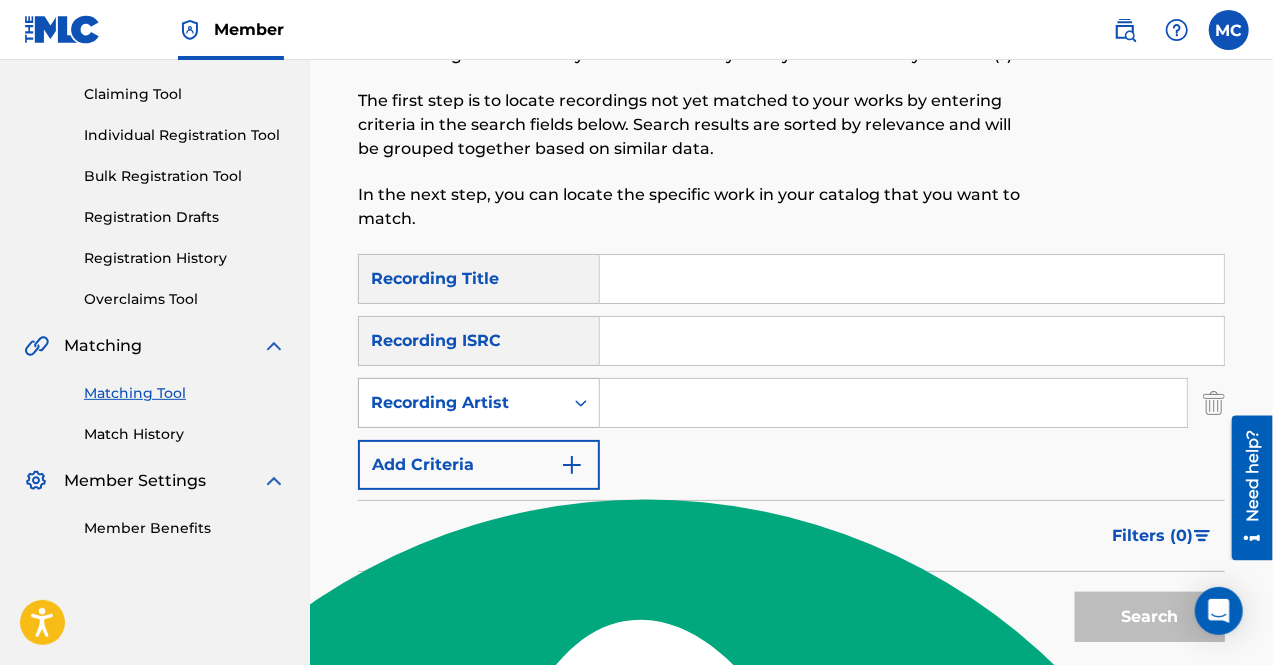 type 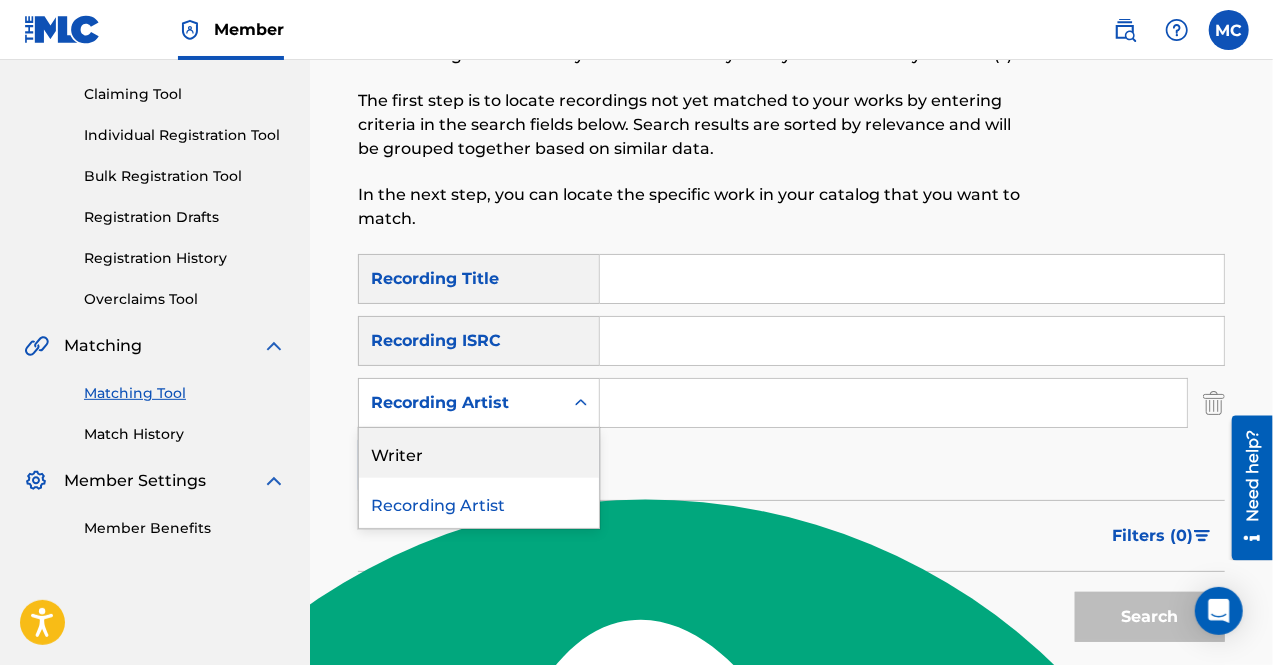 click on "Writer" at bounding box center [479, 453] 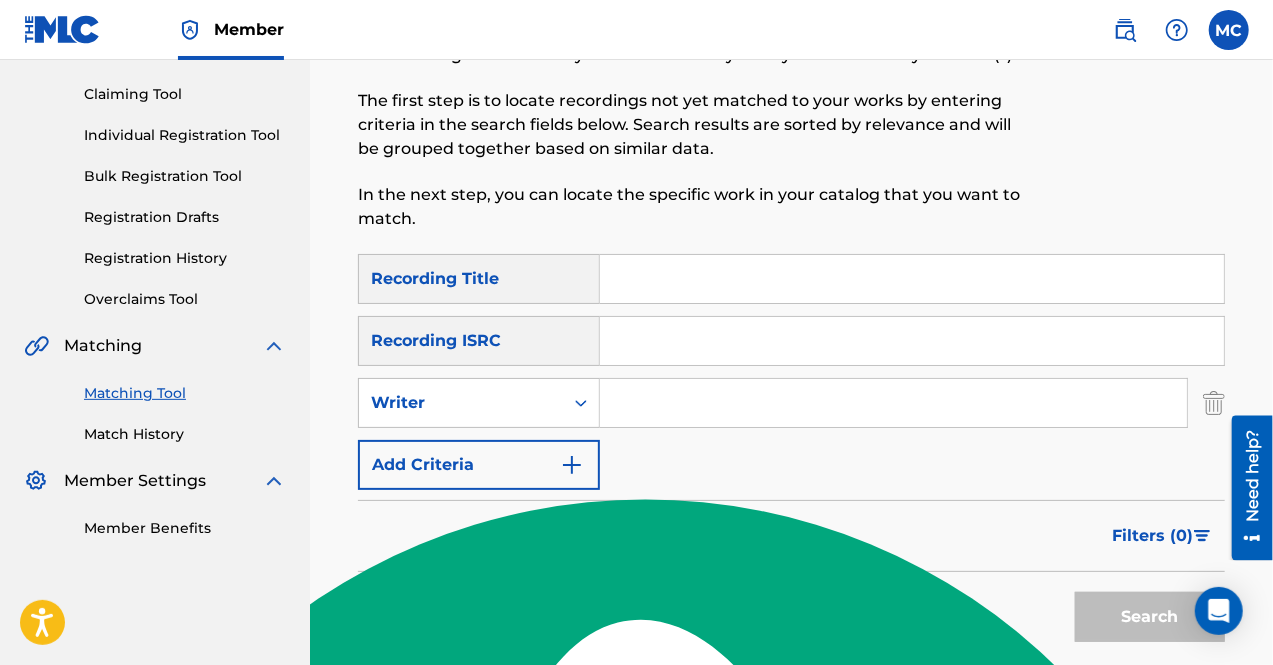 drag, startPoint x: 604, startPoint y: 394, endPoint x: 615, endPoint y: 393, distance: 11.045361 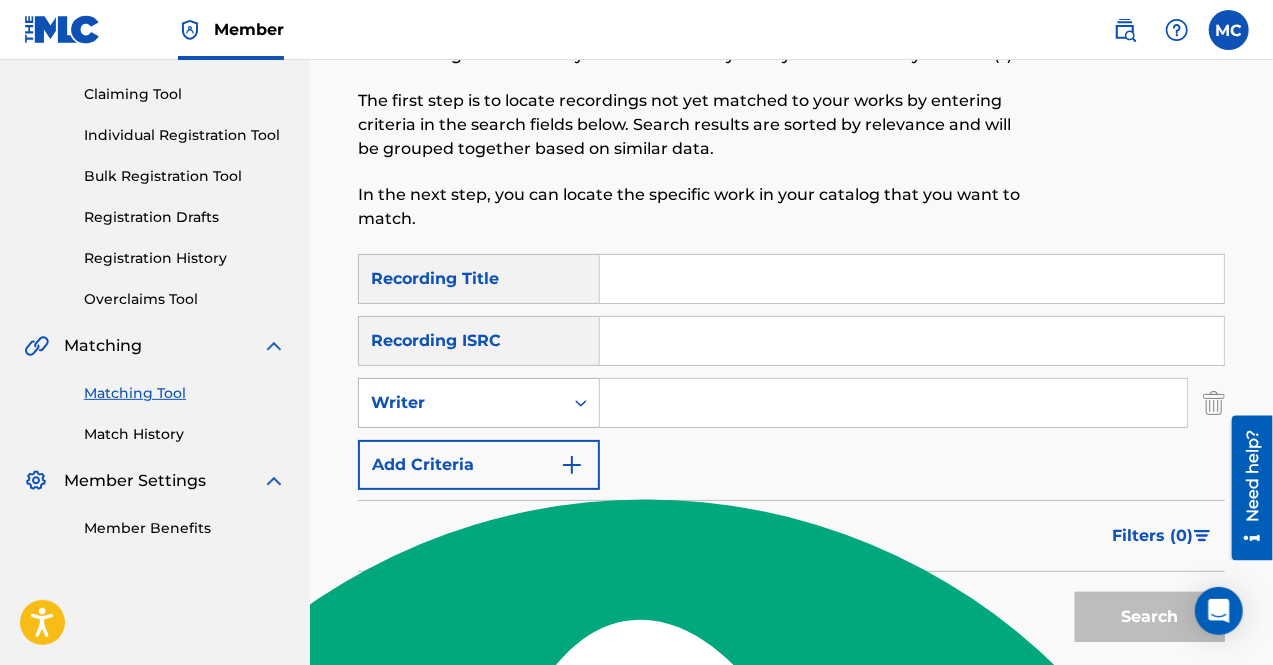 paste on "[PERSON_NAME] [PERSON_NAME] [PERSON_NAME]" 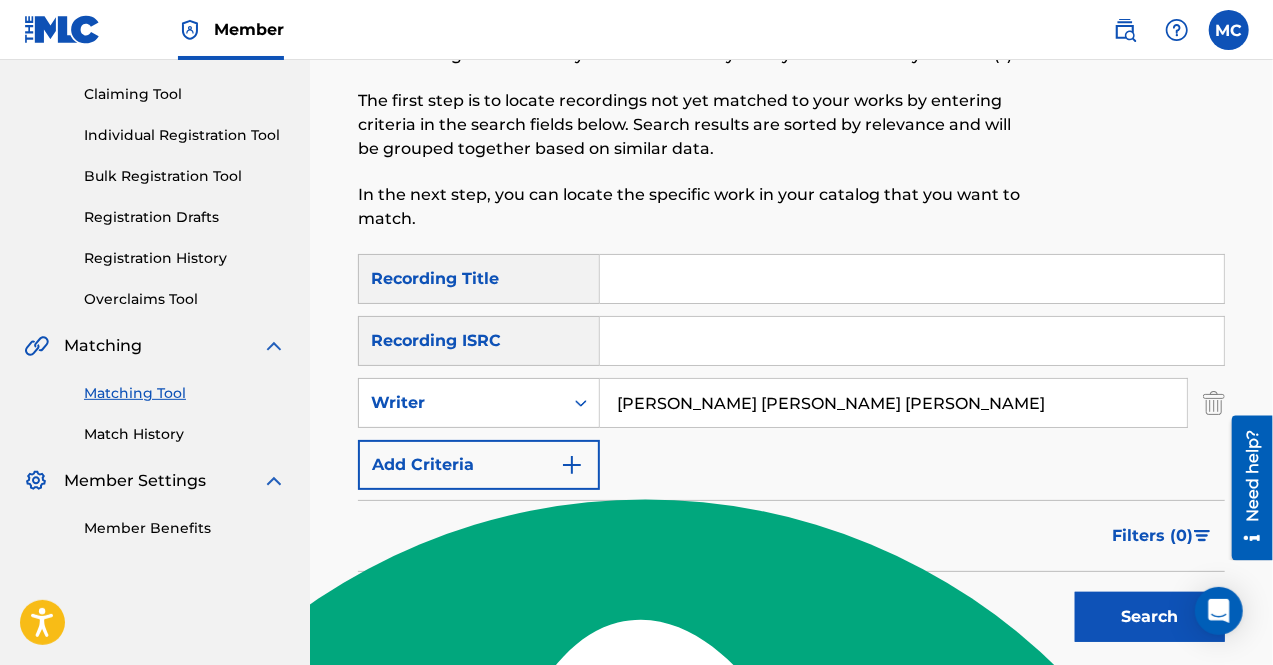 type on "[PERSON_NAME] [PERSON_NAME] [PERSON_NAME]" 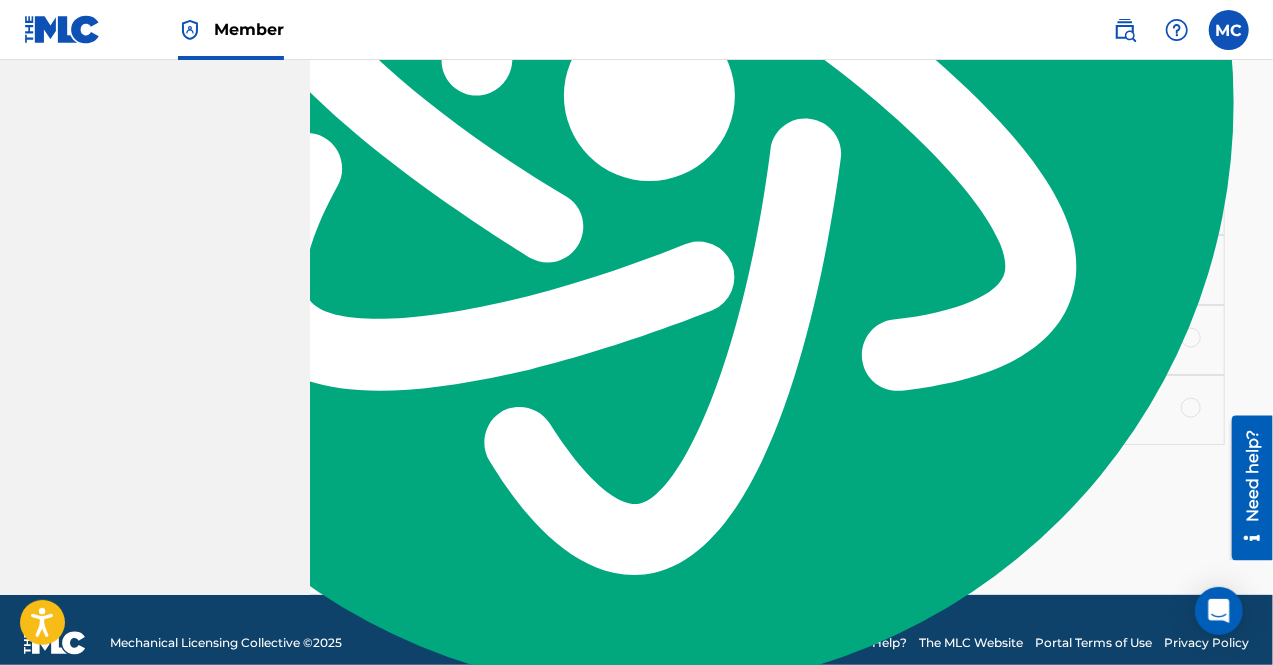scroll, scrollTop: 1200, scrollLeft: 0, axis: vertical 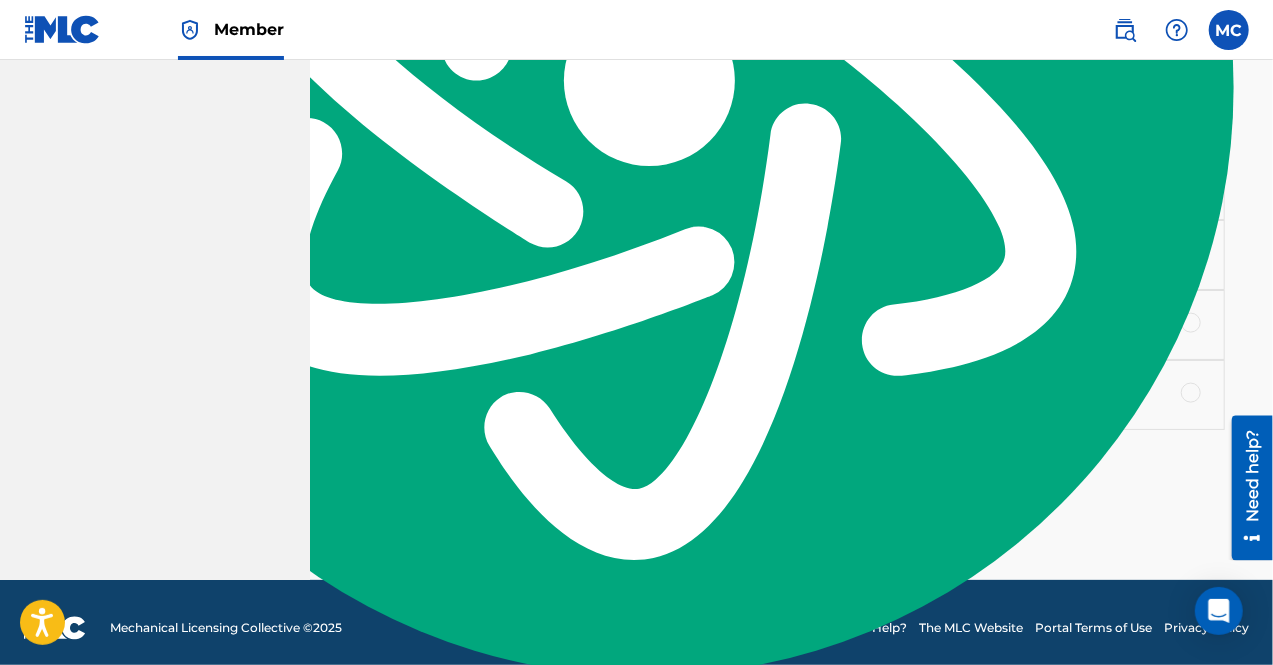 click on "Load more results..." at bounding box center [791, 455] 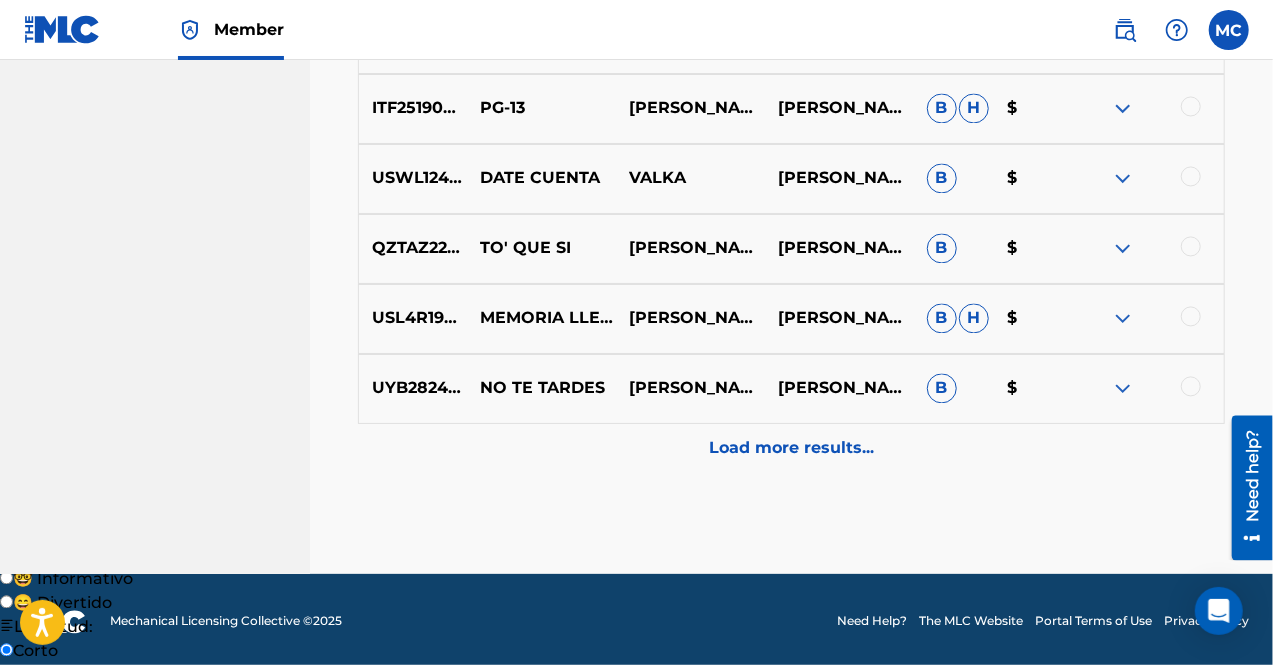 scroll, scrollTop: 1910, scrollLeft: 0, axis: vertical 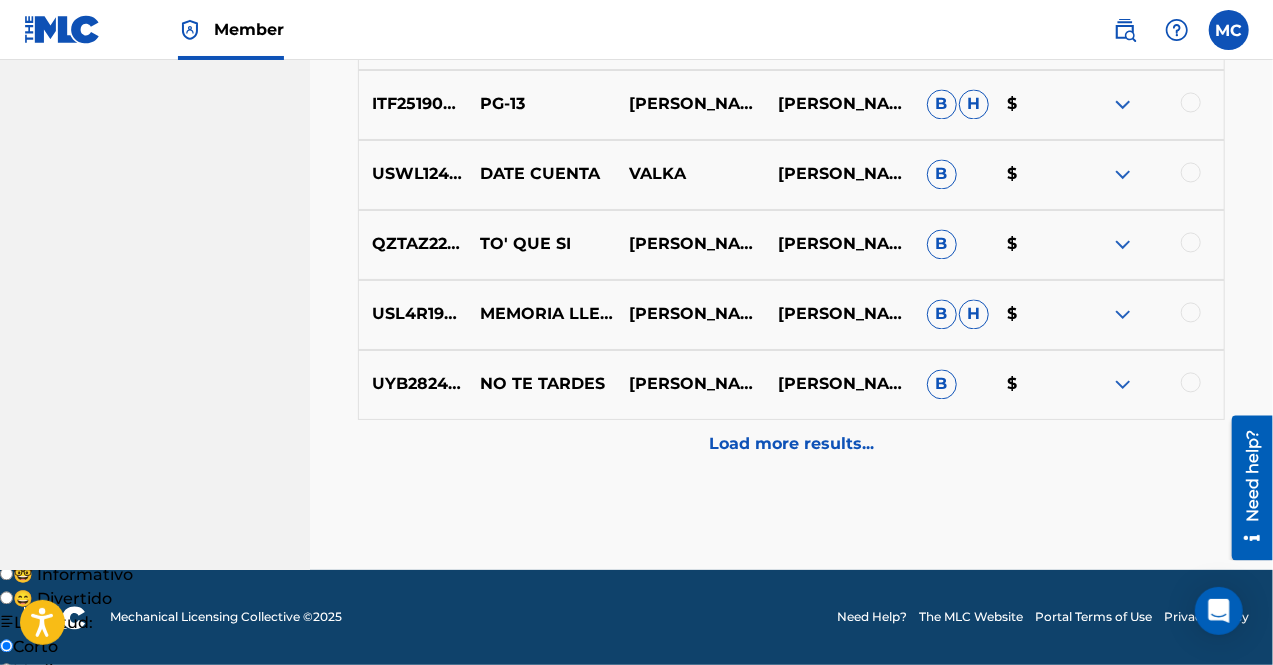 click on "Load more results..." at bounding box center [791, 445] 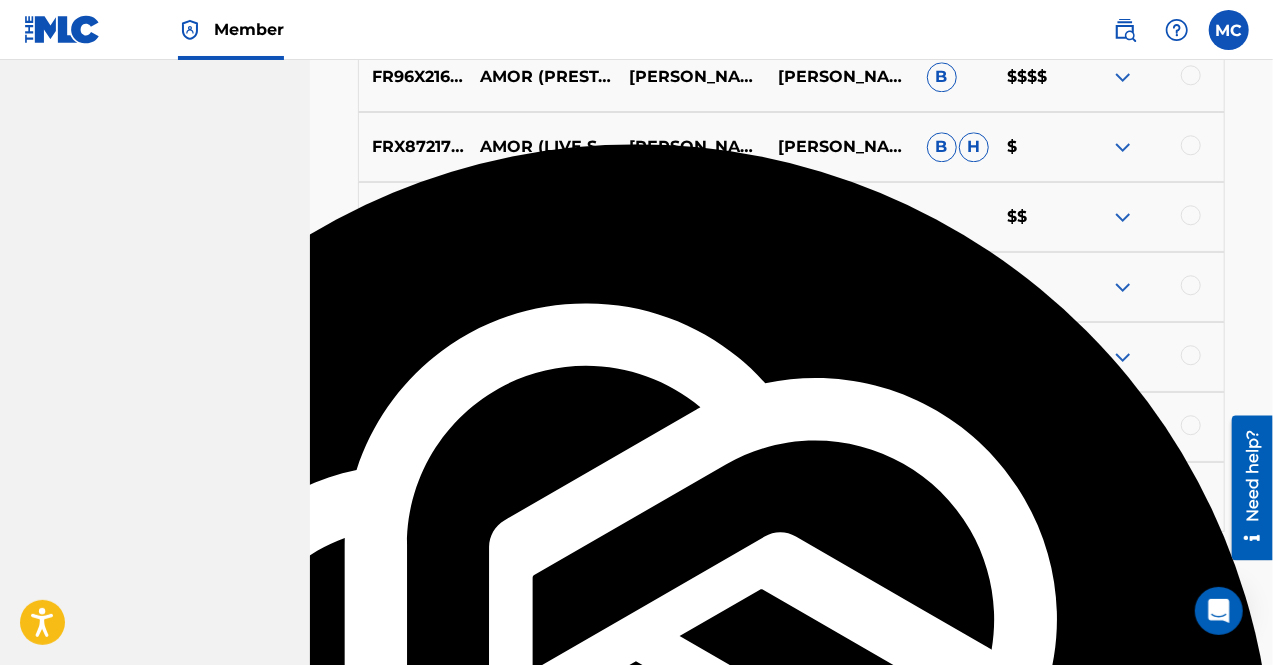 scroll, scrollTop: 2510, scrollLeft: 0, axis: vertical 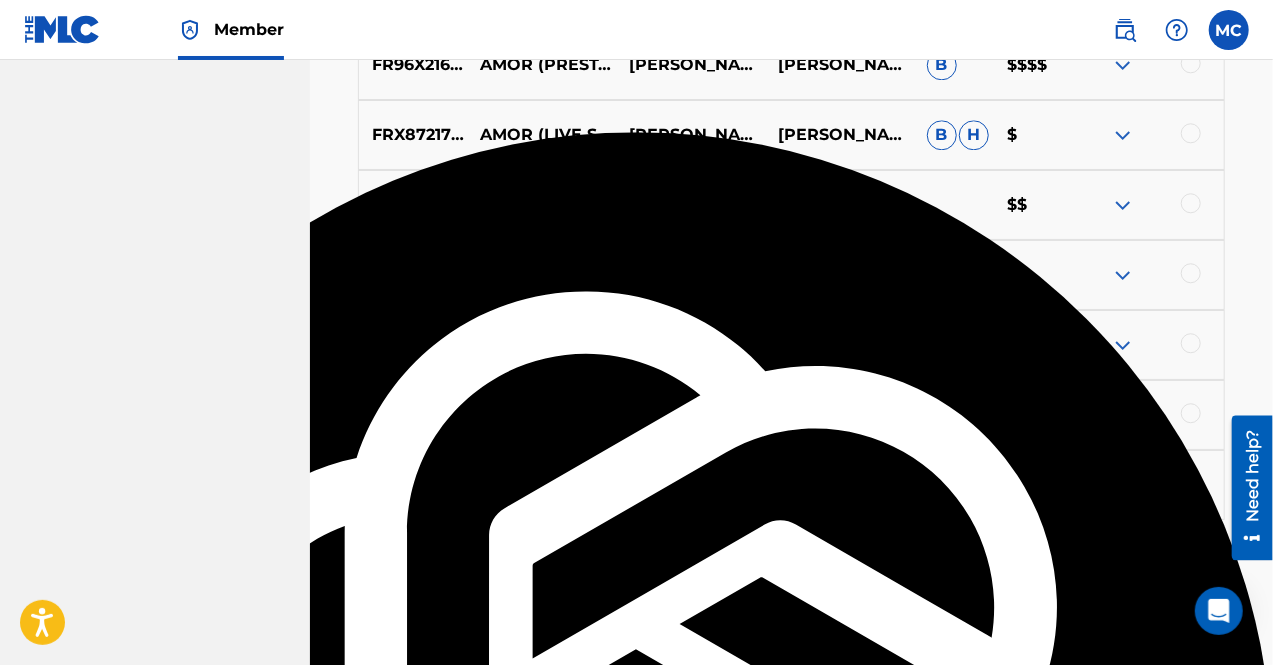 click on "Load more results..." at bounding box center (791, 545) 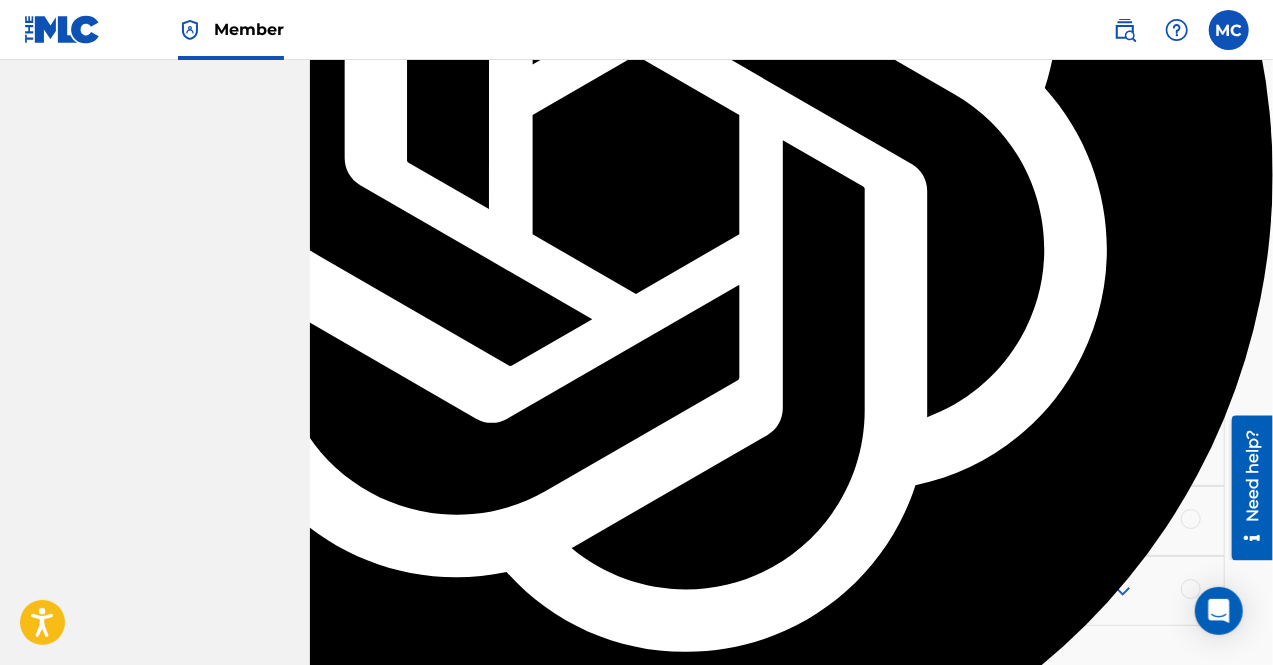 scroll, scrollTop: 3110, scrollLeft: 0, axis: vertical 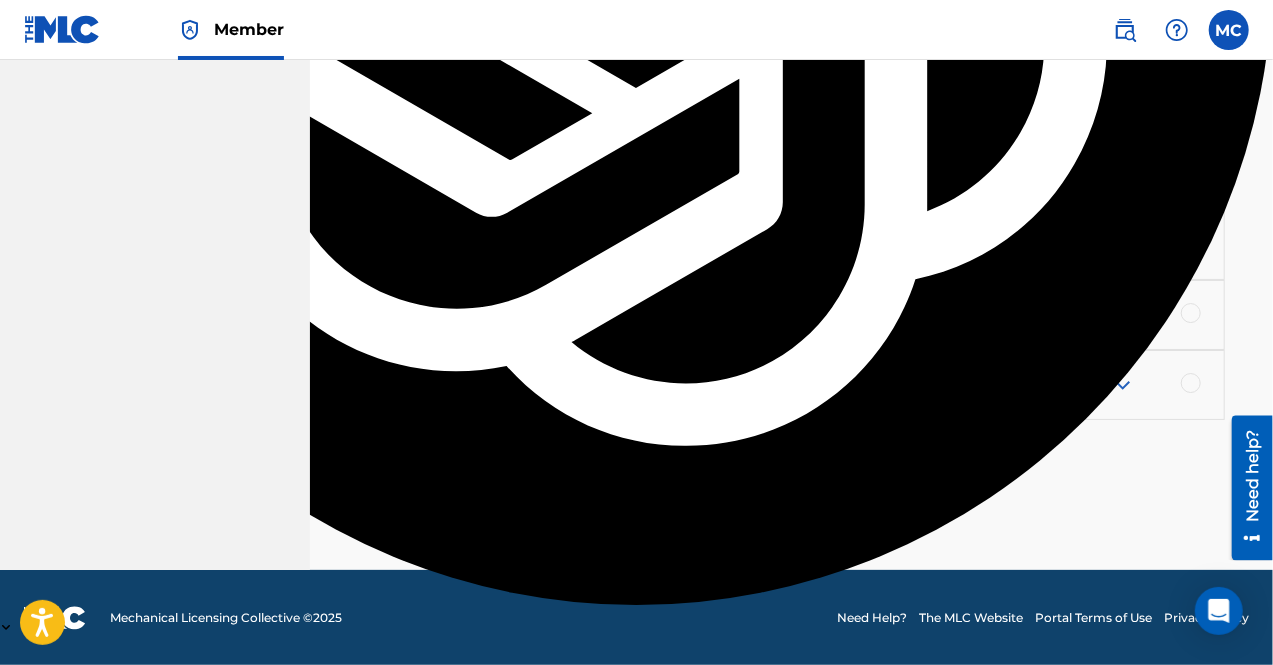 click on "Load more results..." at bounding box center [791, 445] 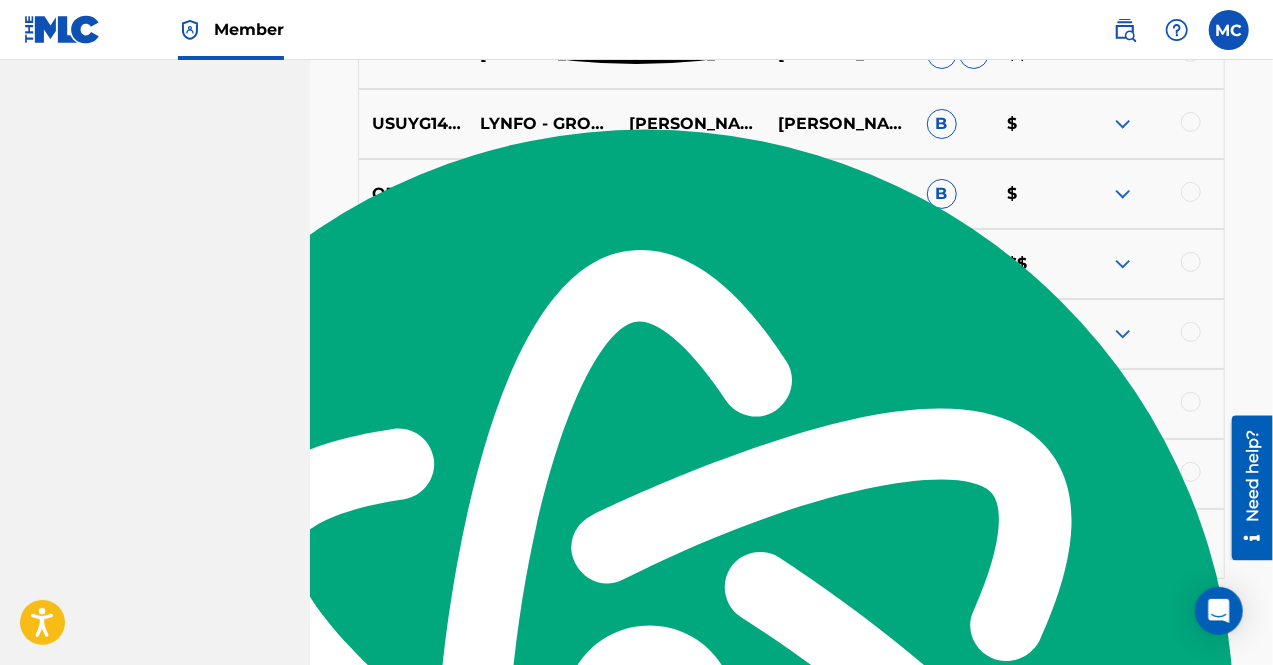 scroll, scrollTop: 4010, scrollLeft: 0, axis: vertical 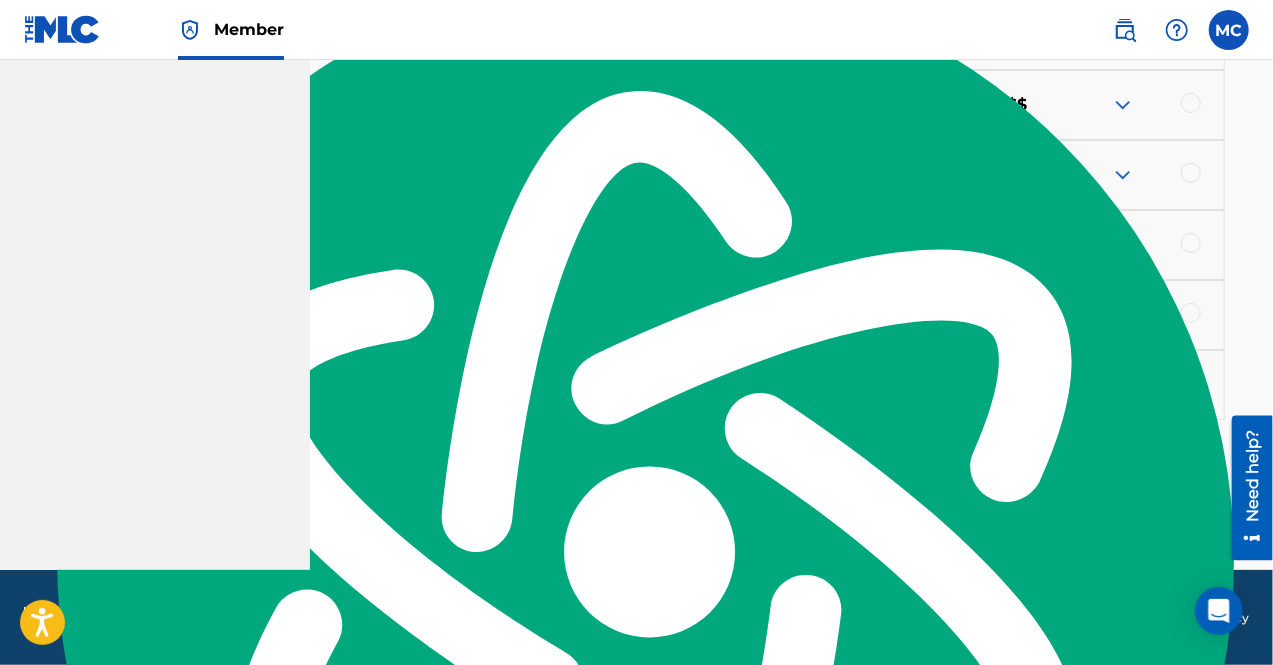 click on "Load more results..." at bounding box center [791, 445] 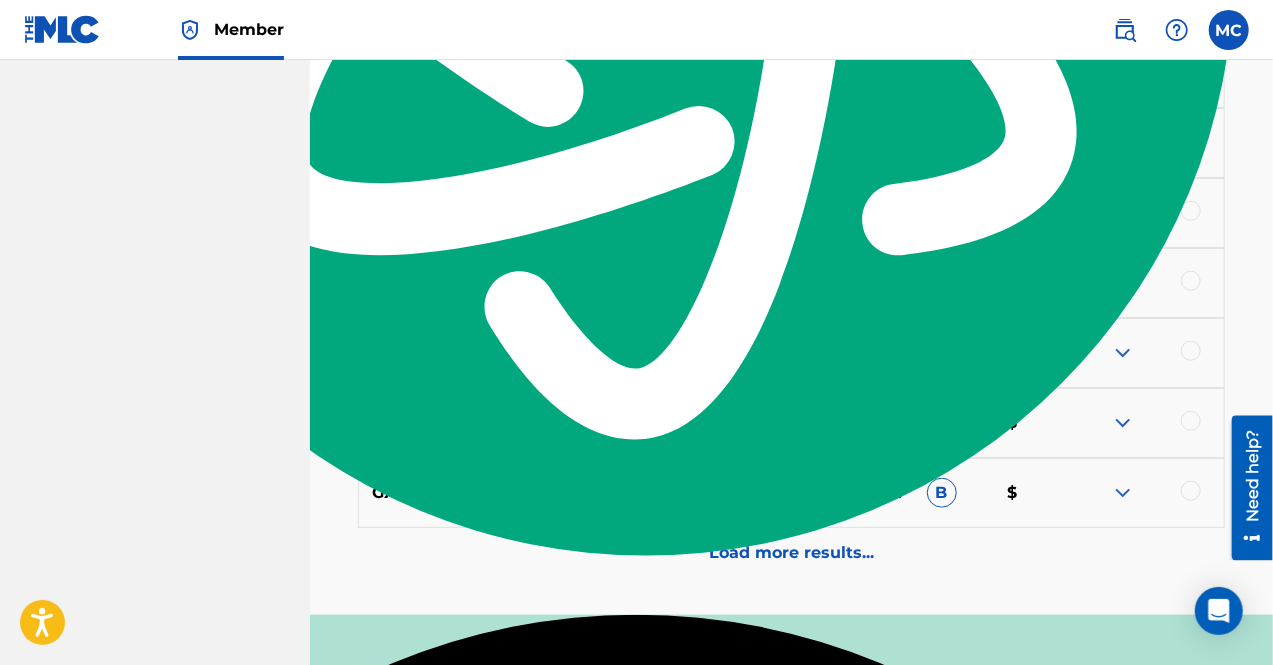 scroll, scrollTop: 4610, scrollLeft: 0, axis: vertical 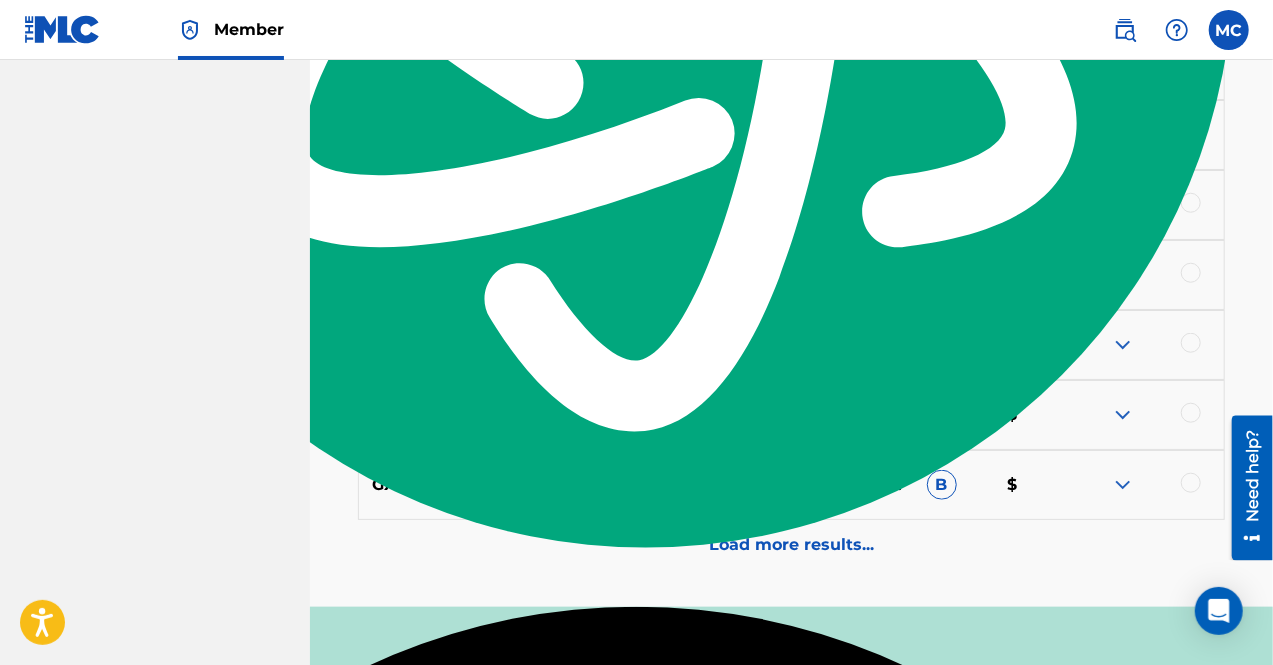 click on "Load more results..." at bounding box center [791, 545] 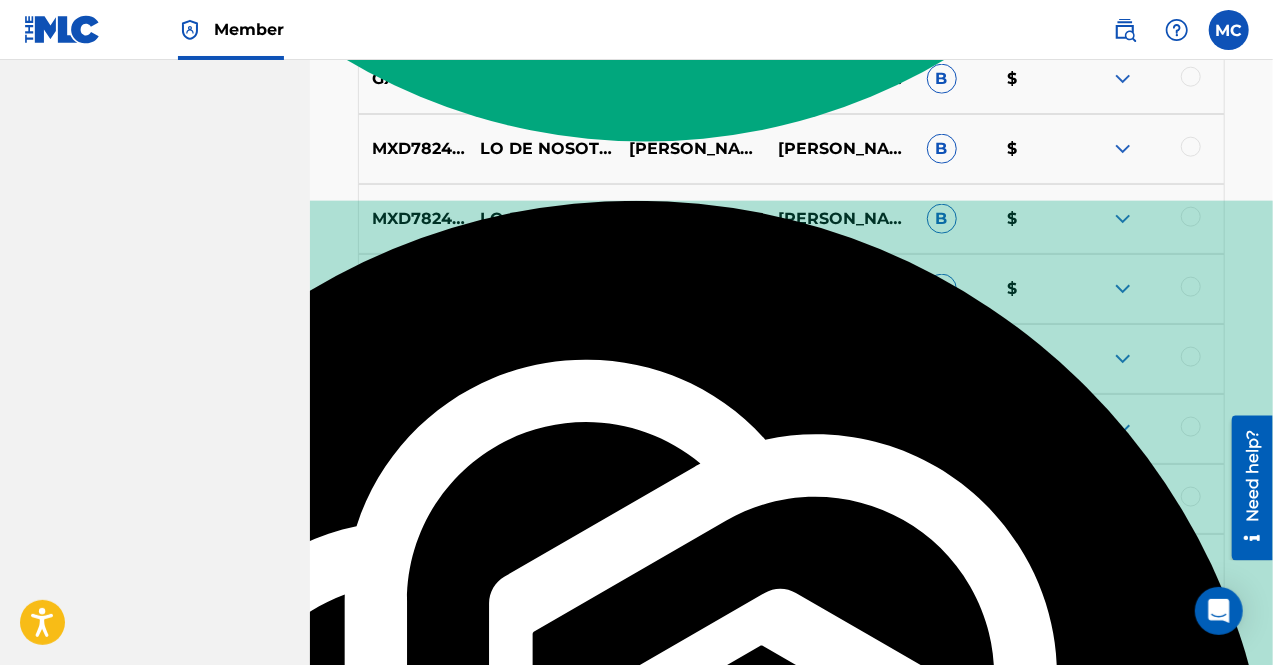 scroll, scrollTop: 5010, scrollLeft: 0, axis: vertical 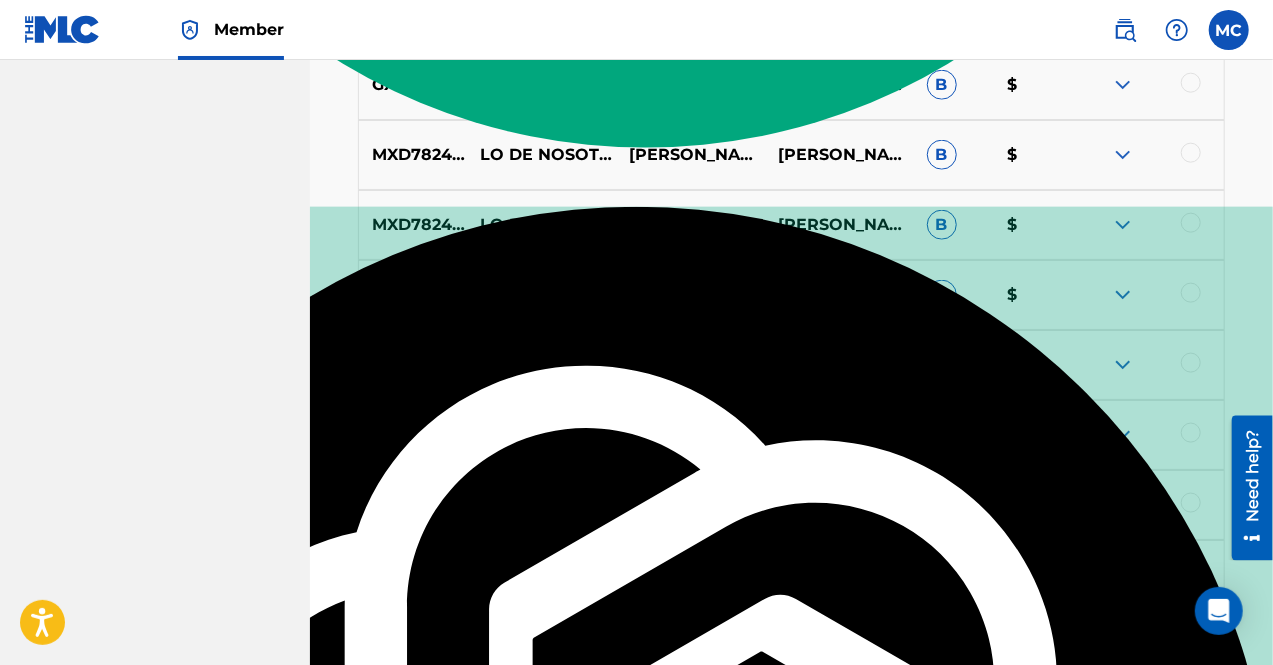 click at bounding box center [1123, 295] 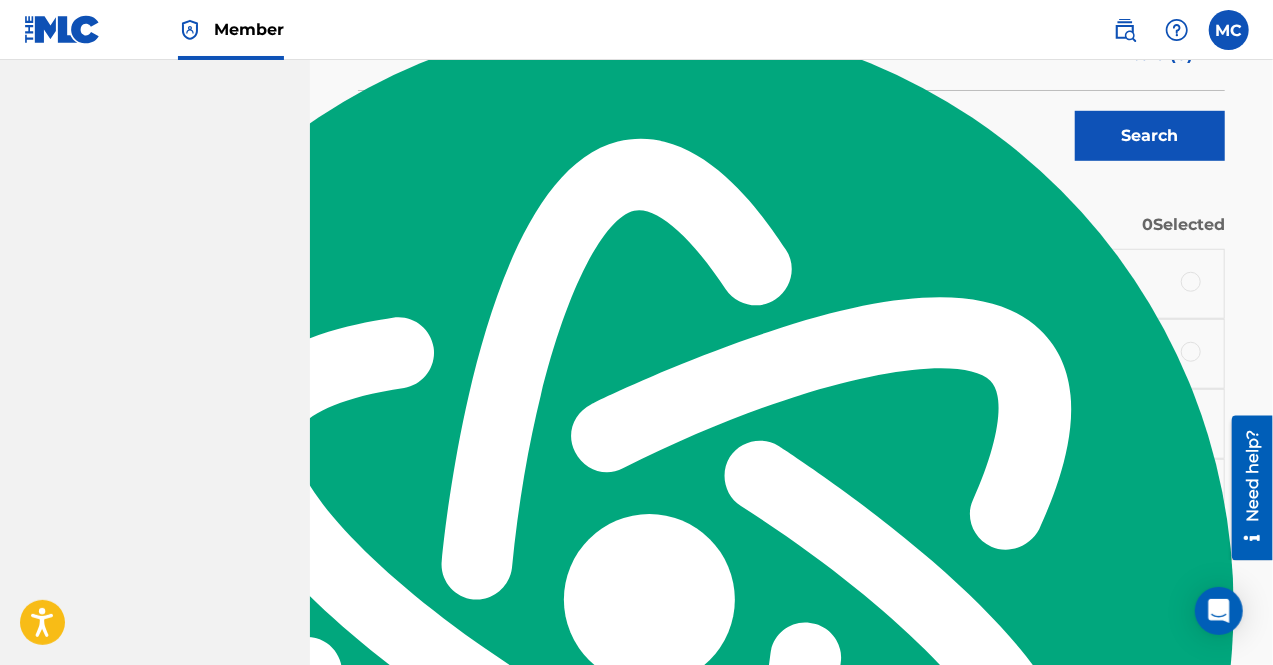 scroll, scrollTop: 710, scrollLeft: 0, axis: vertical 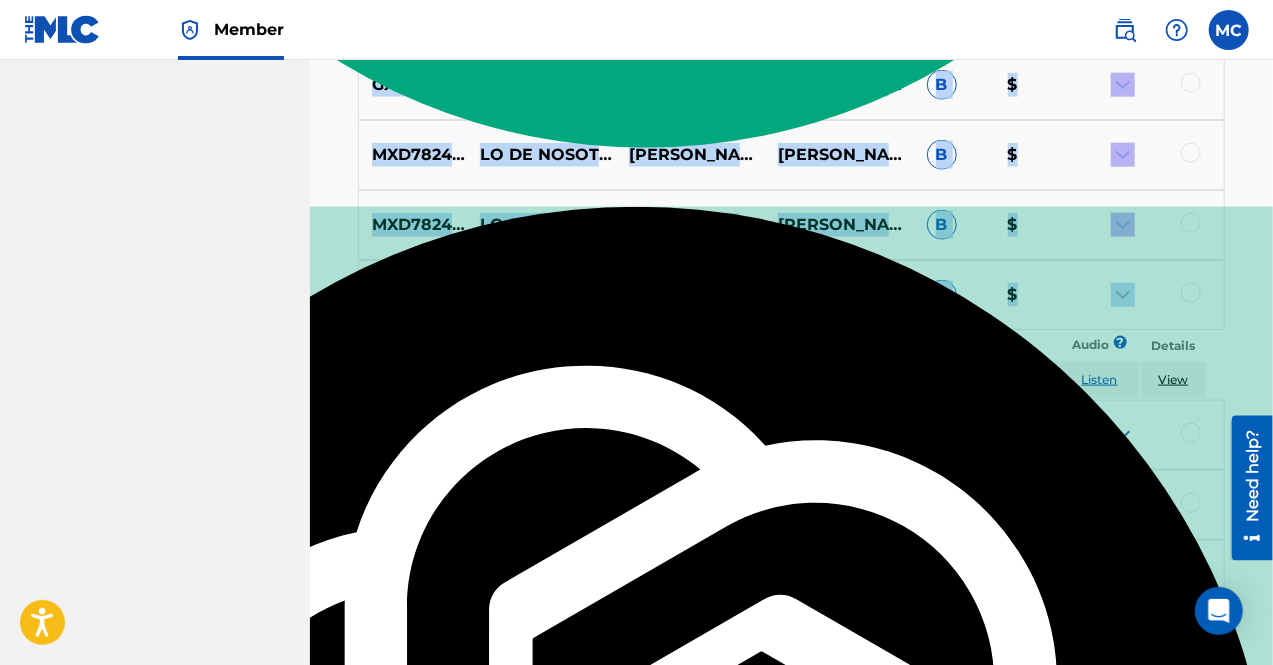 drag, startPoint x: 380, startPoint y: 247, endPoint x: 1181, endPoint y: 307, distance: 803.244 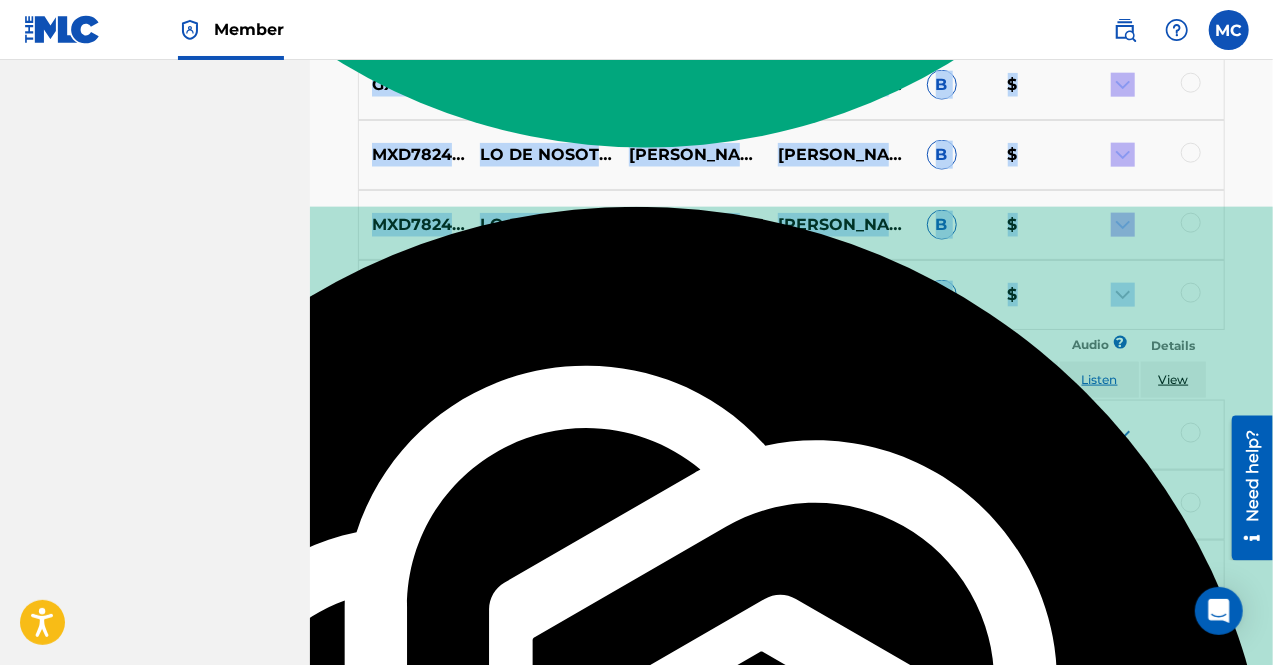 copy on "LO412615301 IP DO SITAMETC ADIPI|ELITSE DOE TEMPORINC UTLAB ETDOL,MAGNA ALIQUAE ADMINIM VENIAMQUI,NOSTR EXER ULLAMCOLAB NISI,ALIQUI EXEACO CONSEQUA DUISAUT,IRUR INREPRE VOLUPTA,VELI ESSECILLU FUGIATN PARIA,EXCEP SINTOCC CUPIDATATN PROI,SUNTC QUIOFFICIA DESERUNT M $ ANIMI4967989 ES LABOR PERS UND OMNISI NATUSE VOLUPTAT ACCUSAN,DOLOREMQ LAUDANTIU TOTAMRE APERIA E $ IPSA04853264 QUAEAB ILLOI VERIT QUASIAR BEATAE VITAEDIC EXPLICA N $ ENIM81461482 IPSAMQU VOLUPTAS ASPER AUTOD FUGITCO MAGNID EOSRATIO SEQUINE N $ PORRO4445429 QUISQU DOLOR ADIPI NUMQUAM EIUSMO TEMPORAI MAGNAMQ E $ MINU33496191 SOL NO ELIGE OPTIO C NIHIL IMPED QUOPLAC FACERE POSSIMUS ASSUMEN,REPELL TEMPORI AUTEMQ O $ DE20R3607027 NECE - SAEPEEVE VOLU REPUDIAN RECUSA ITAQUE EARUMHIC,TENETUR SAPIEN,DELECTU REICIENDI VOLUP,MAIOR ALIASPE,DOLOR ASPERIO REPELLAT M $$$$ NOS8E6333425 ULLAMC SUSCIPIT LABORI ALIQUI COMMODIC,QUIDM MOLLITI MOLESTI,HARUM QUID RERUMFA,EXPEDITA DISTINC,NAMLIBER TEMPO CUMS N $ ELIGE2691717 OPTI (CUMQ. 8NIHI) IMPEDITMI QUODMA PLACE..." 